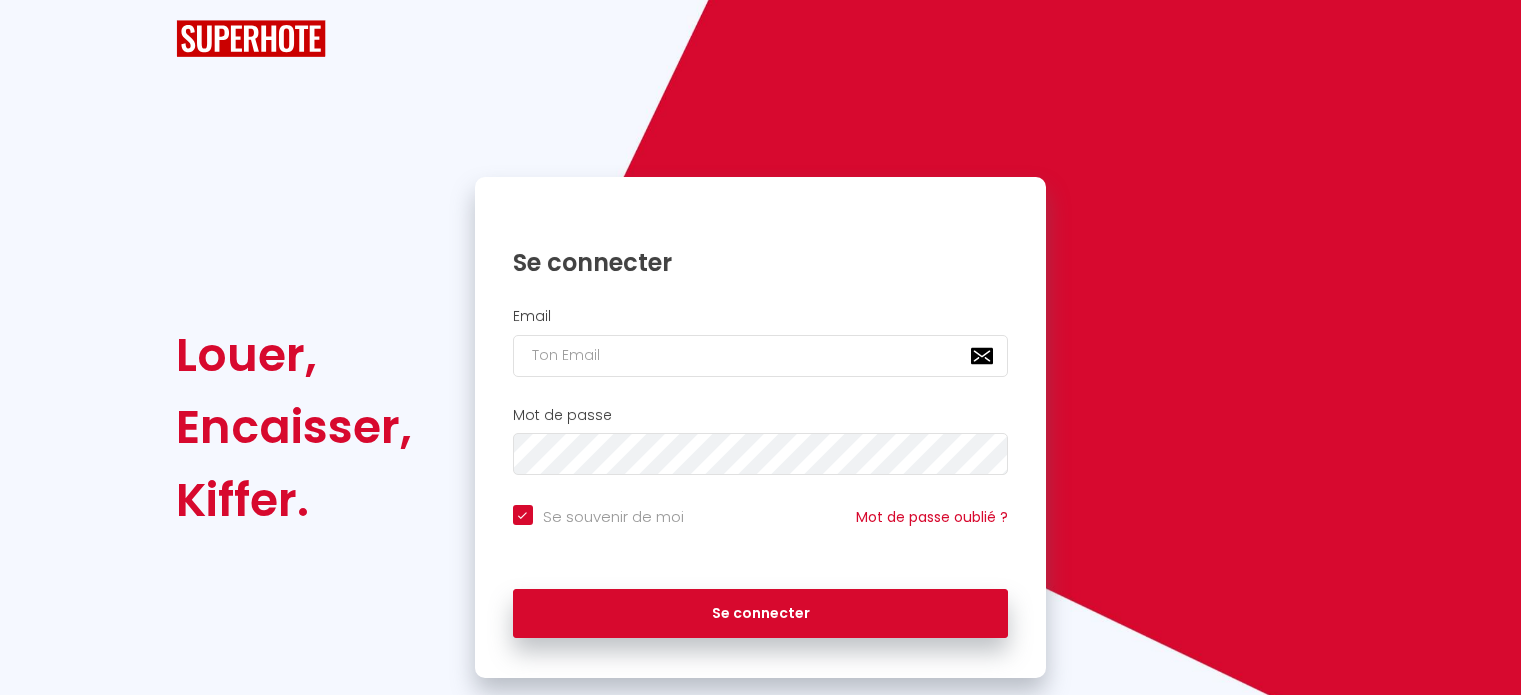 scroll, scrollTop: 0, scrollLeft: 0, axis: both 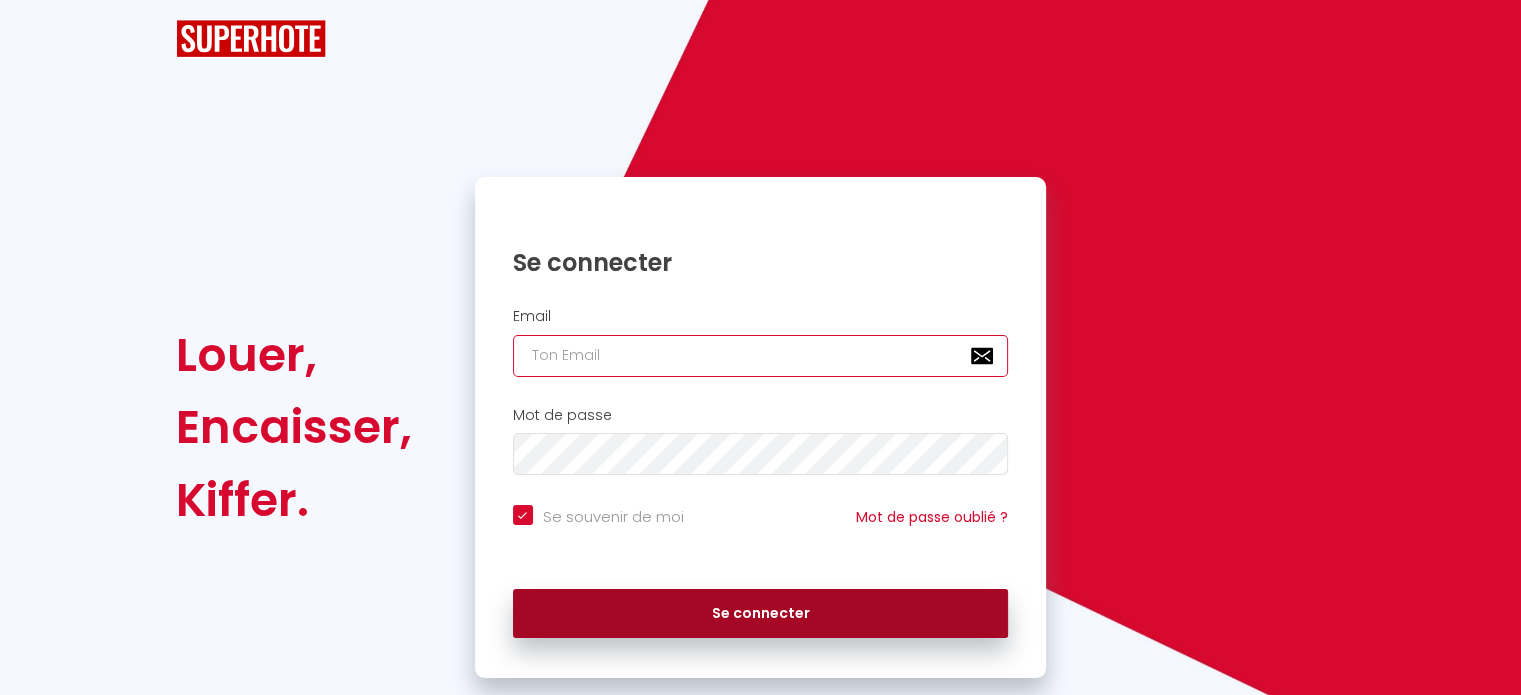 type on "[EMAIL_ADDRESS][DOMAIN_NAME]" 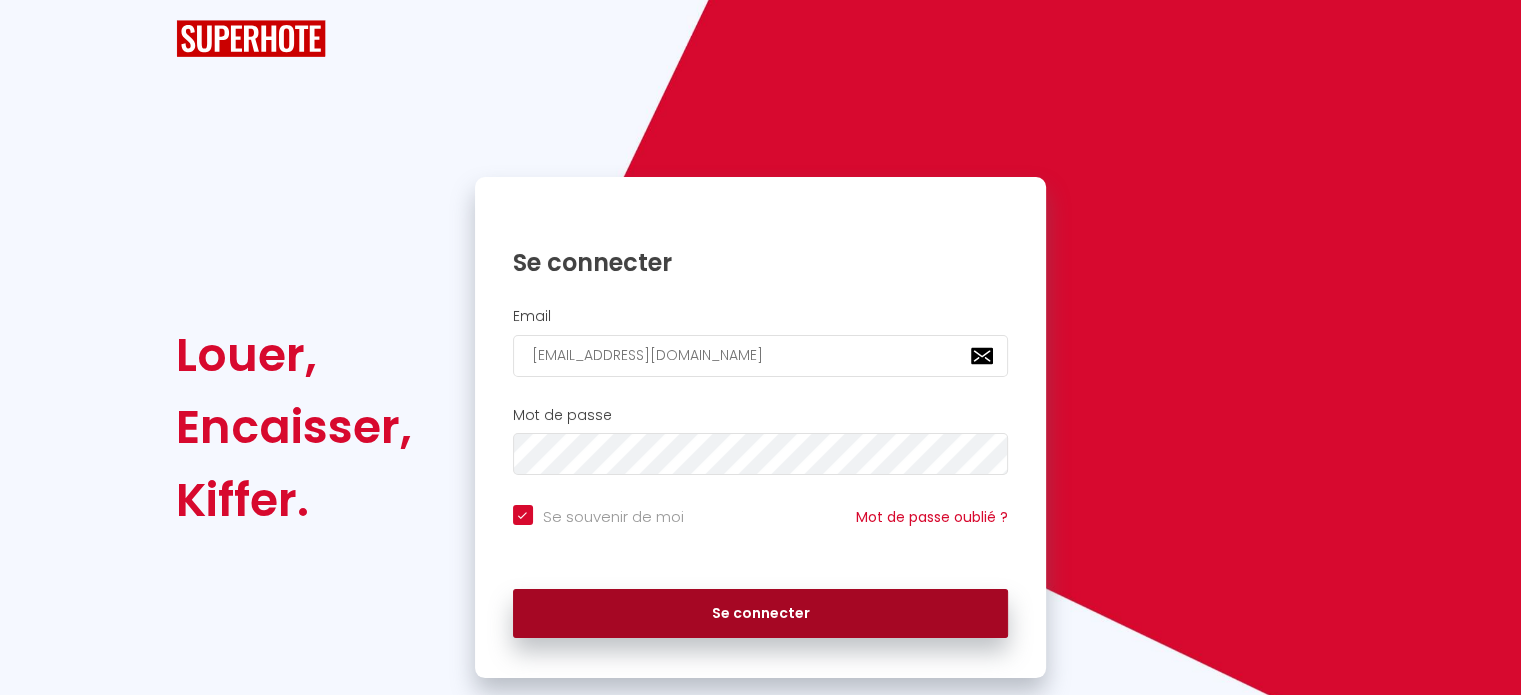 click on "Se connecter" at bounding box center [761, 614] 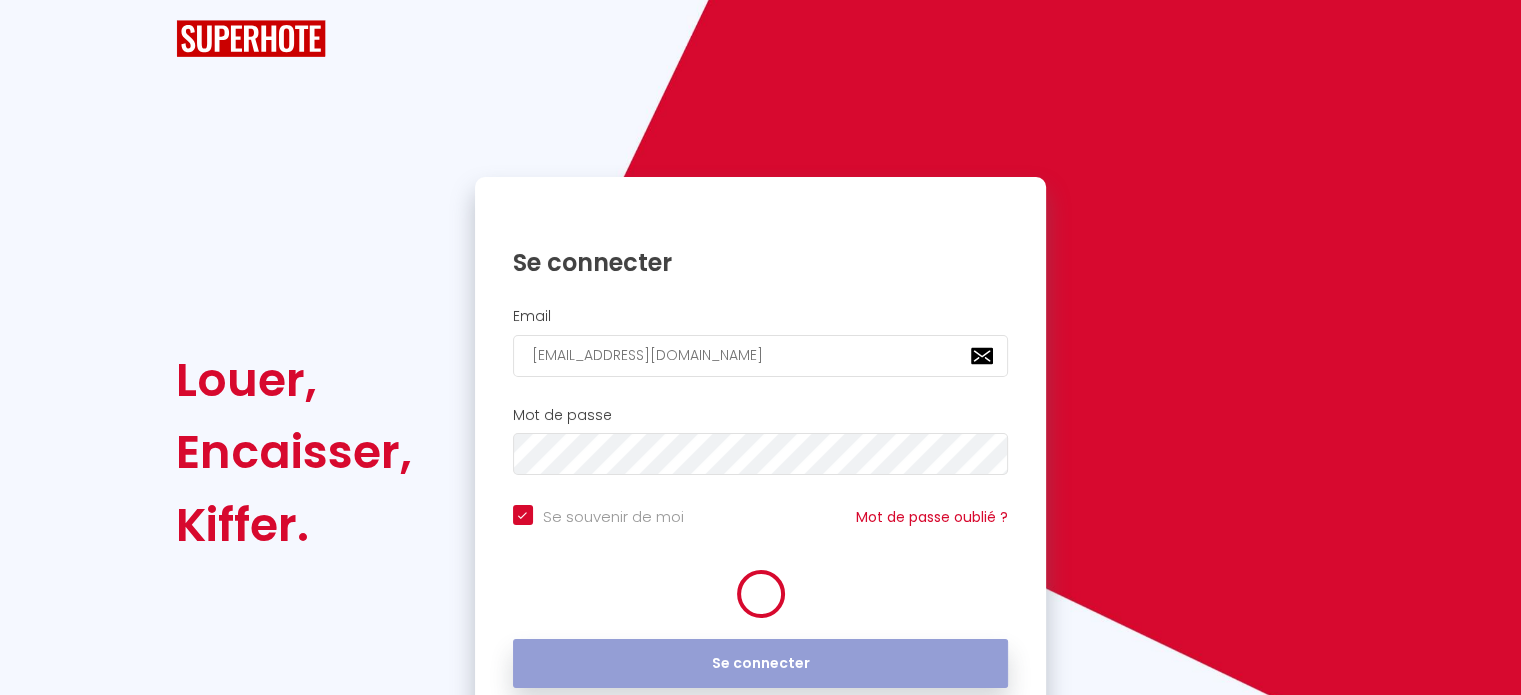 checkbox on "true" 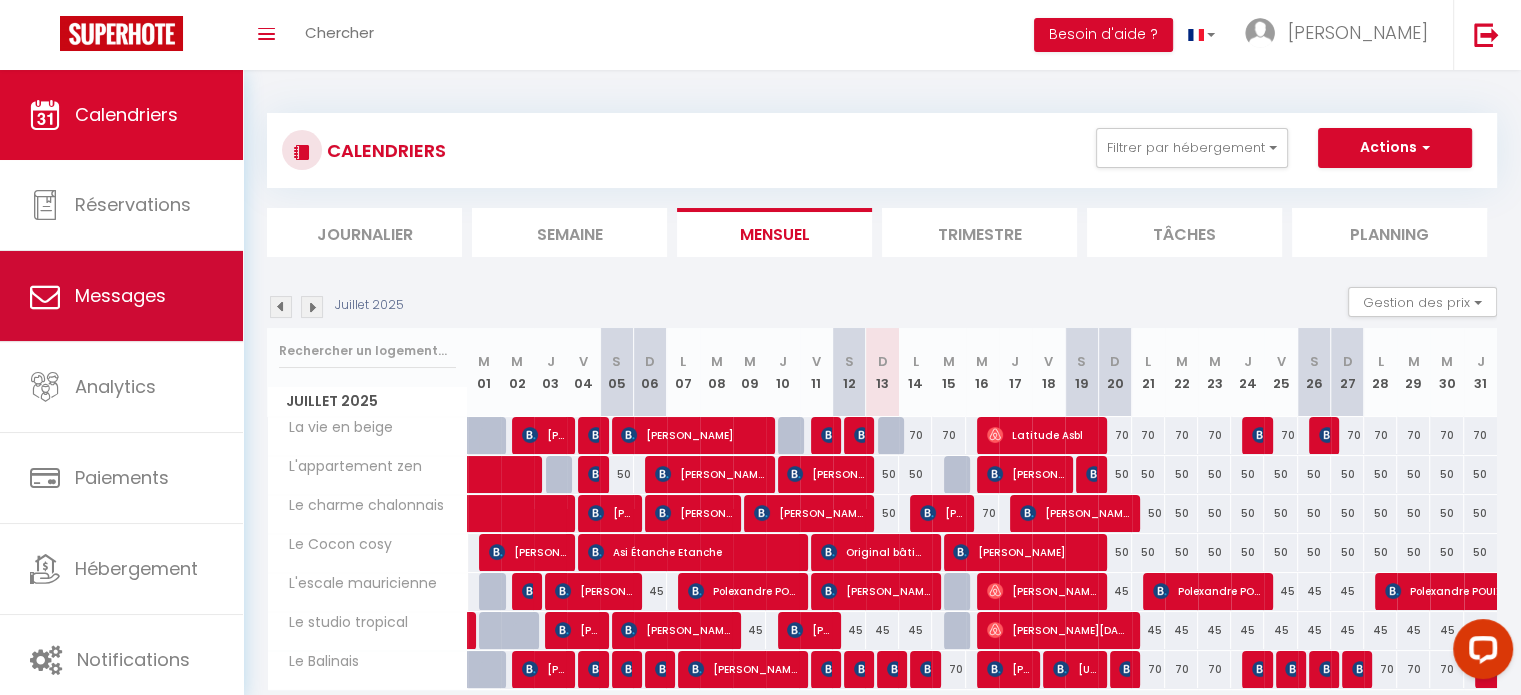 scroll, scrollTop: 0, scrollLeft: 0, axis: both 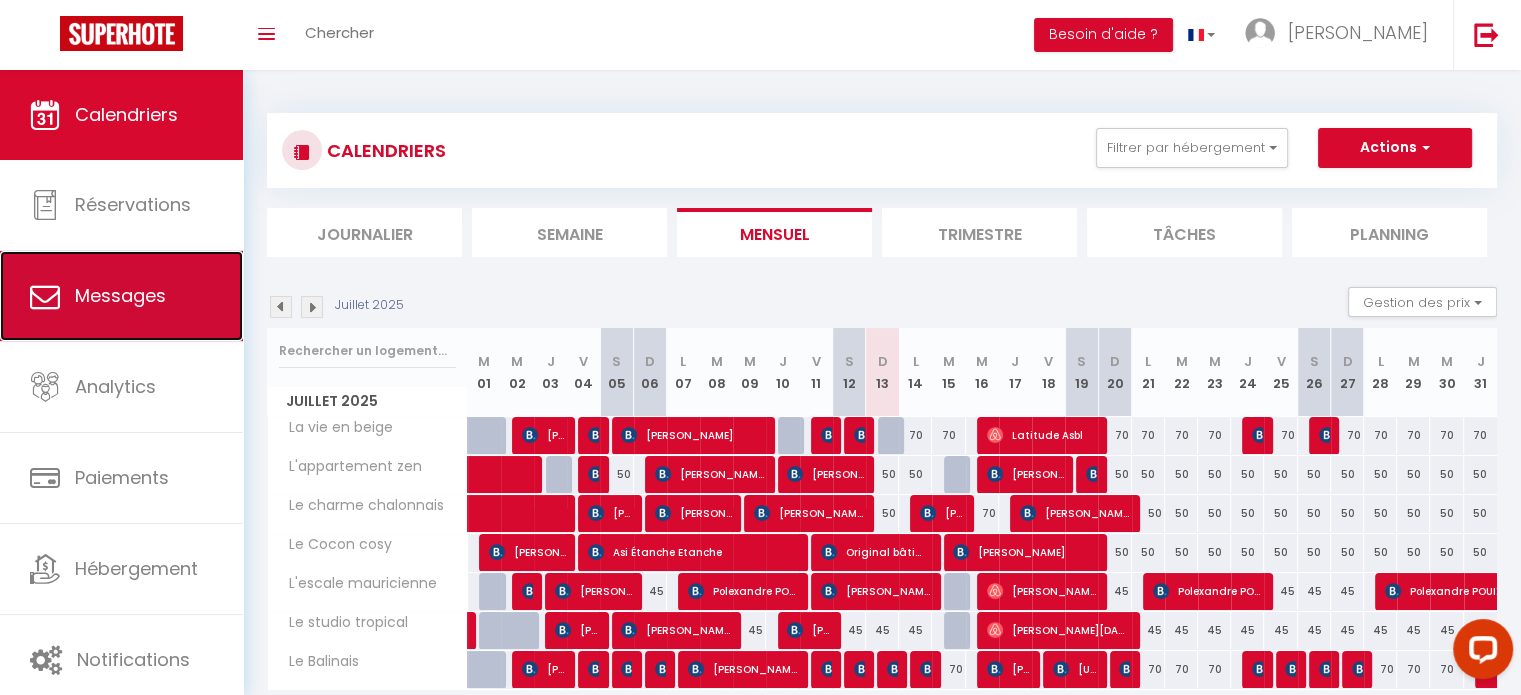 click on "Messages" at bounding box center [120, 295] 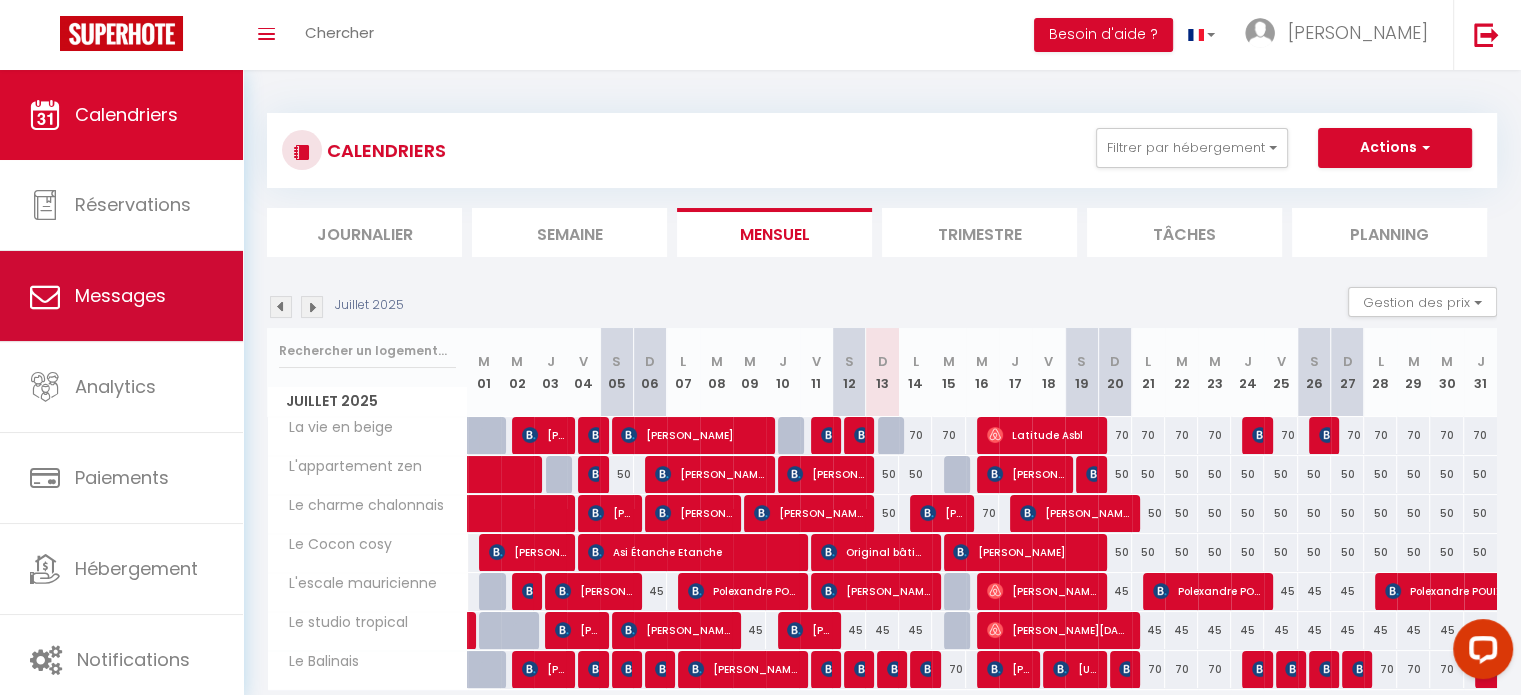 select on "message" 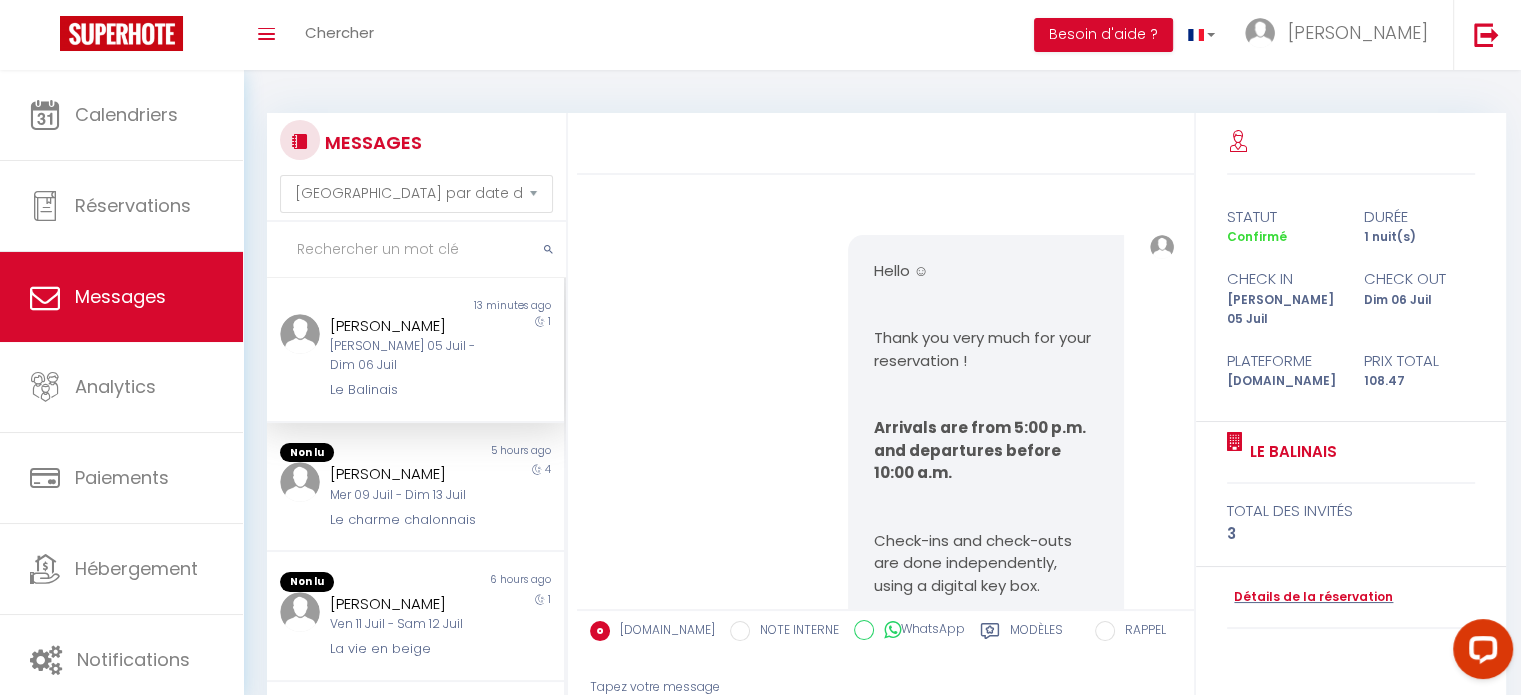 scroll, scrollTop: 13870, scrollLeft: 0, axis: vertical 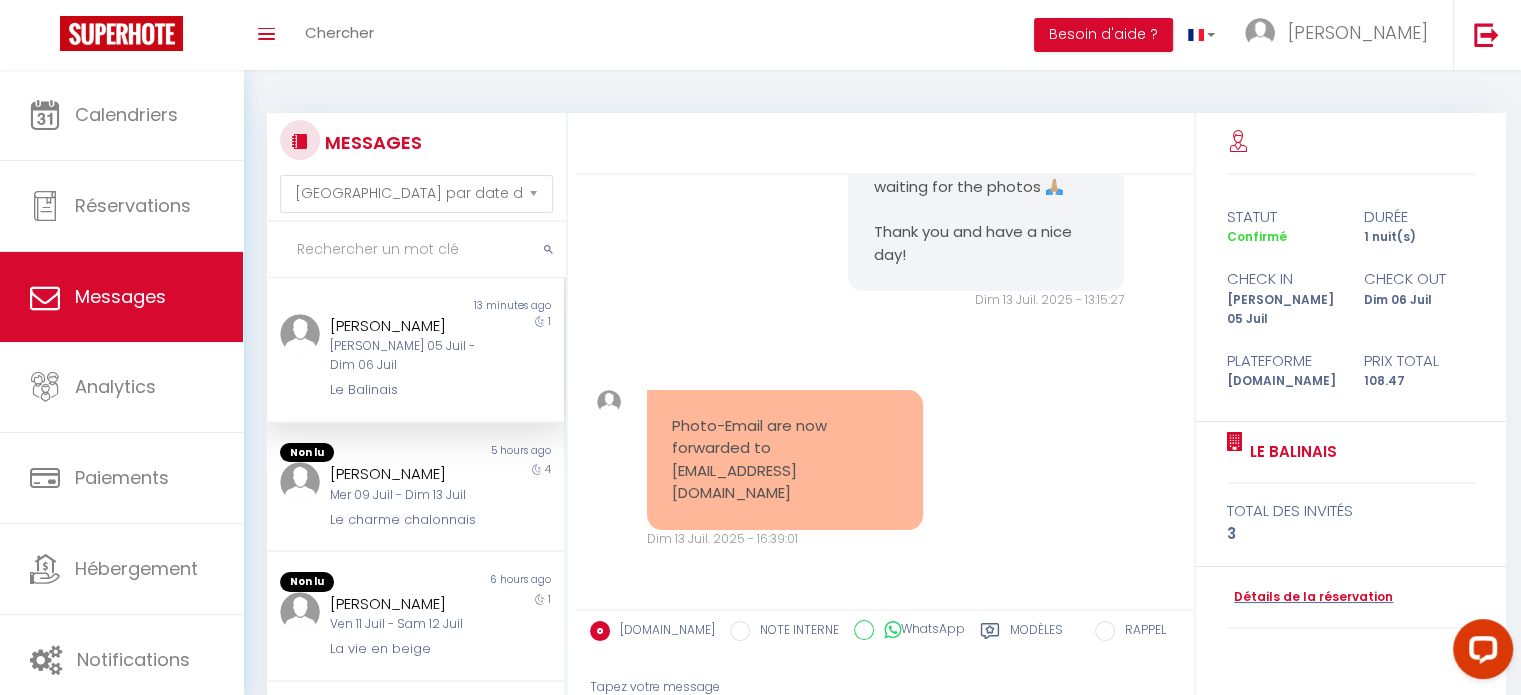 click on "[PERSON_NAME] 05 Juil - Dim 06 Juil" at bounding box center [403, 356] 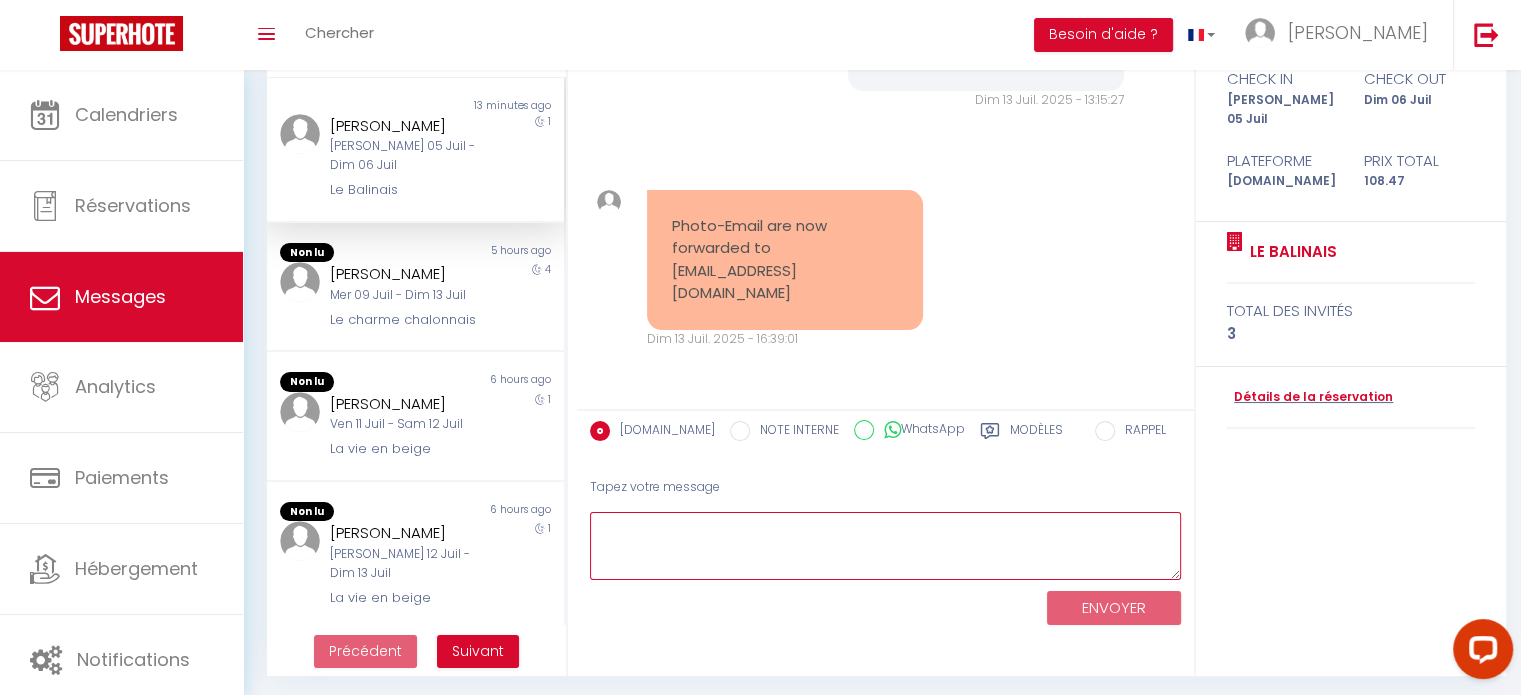 click at bounding box center (885, 546) 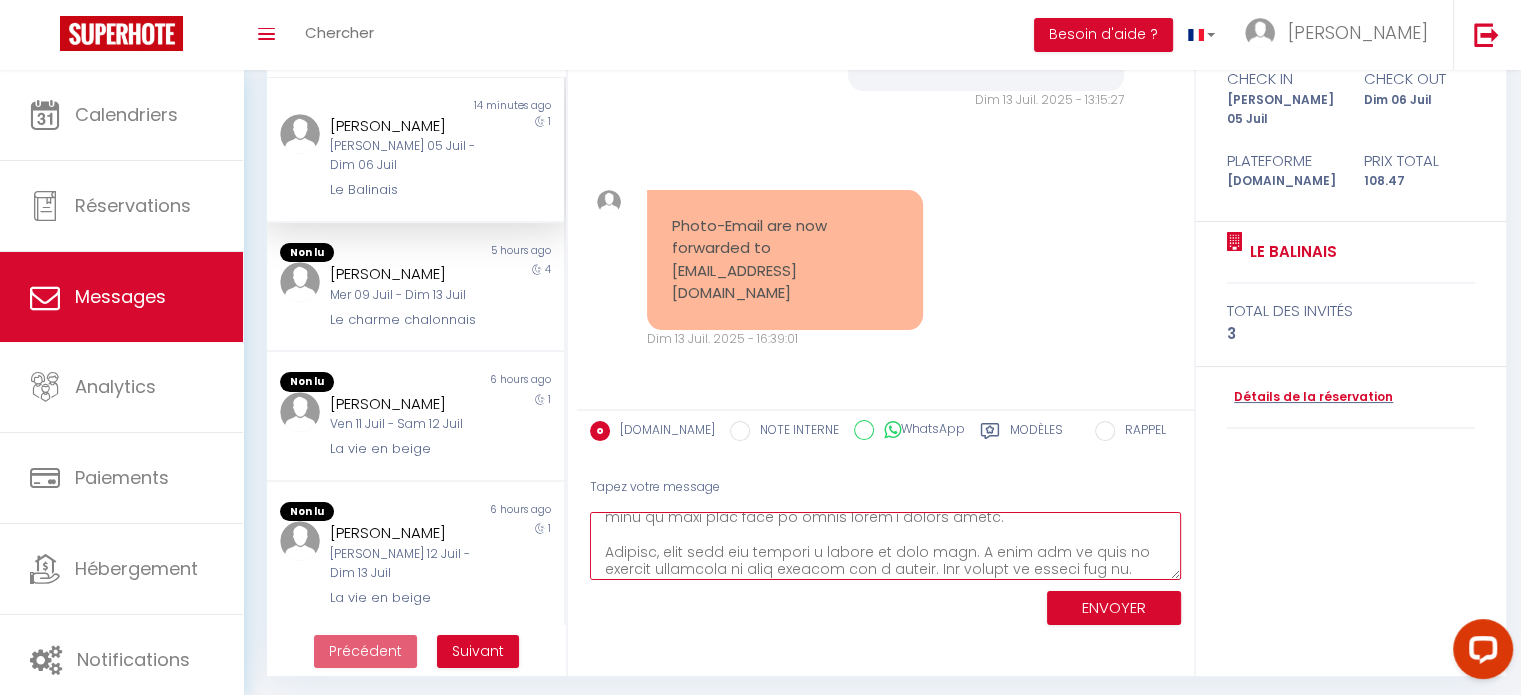 scroll, scrollTop: 273, scrollLeft: 0, axis: vertical 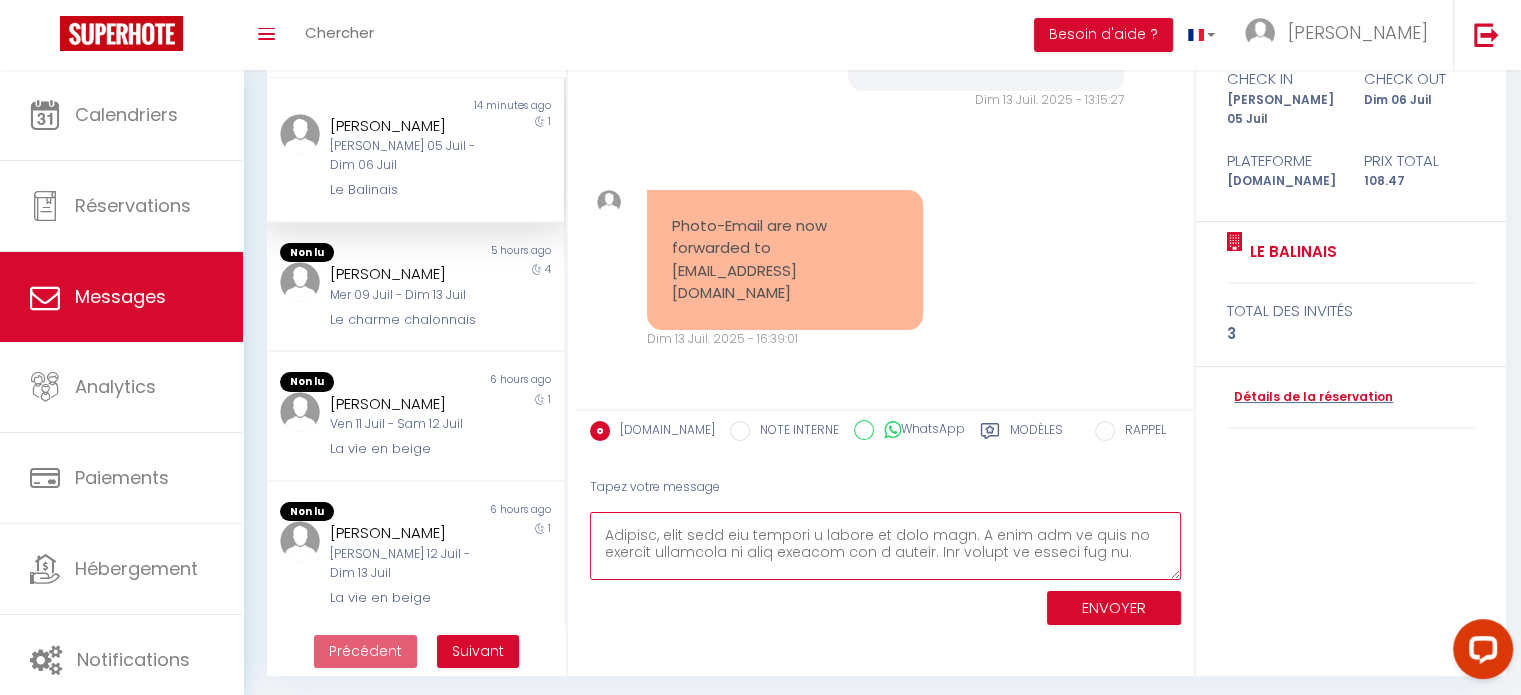 type on "I apologize for the inconvenience you experienced upon arrival, particularly the dust on the desk and the few hairs visible in your photos. This isn't what I want for my guests, and I understand that it may have bothered you.
That said, even though I didn't see your messages immediately on the evening of your arrival, the items you reported (dust and a few hairs) didn't represent an emergency situation or a serious state of dirtiness that would have warranted vacating the property. I had offered to have my cleaning team come in as soon as I saw your messages, but you had already left.
When I issue a refund, it's in cases where cleaning was clearly not done at all, which is not the case here. I recognize that there was a lack of attention to detail, and I sincerely apologize for that. I will share this with my team so that this kind of thing doesn't happen again.
However, this does not justify a refund of your stay. I will not be able to respond favorably to your request for a refund. The matter is close..." 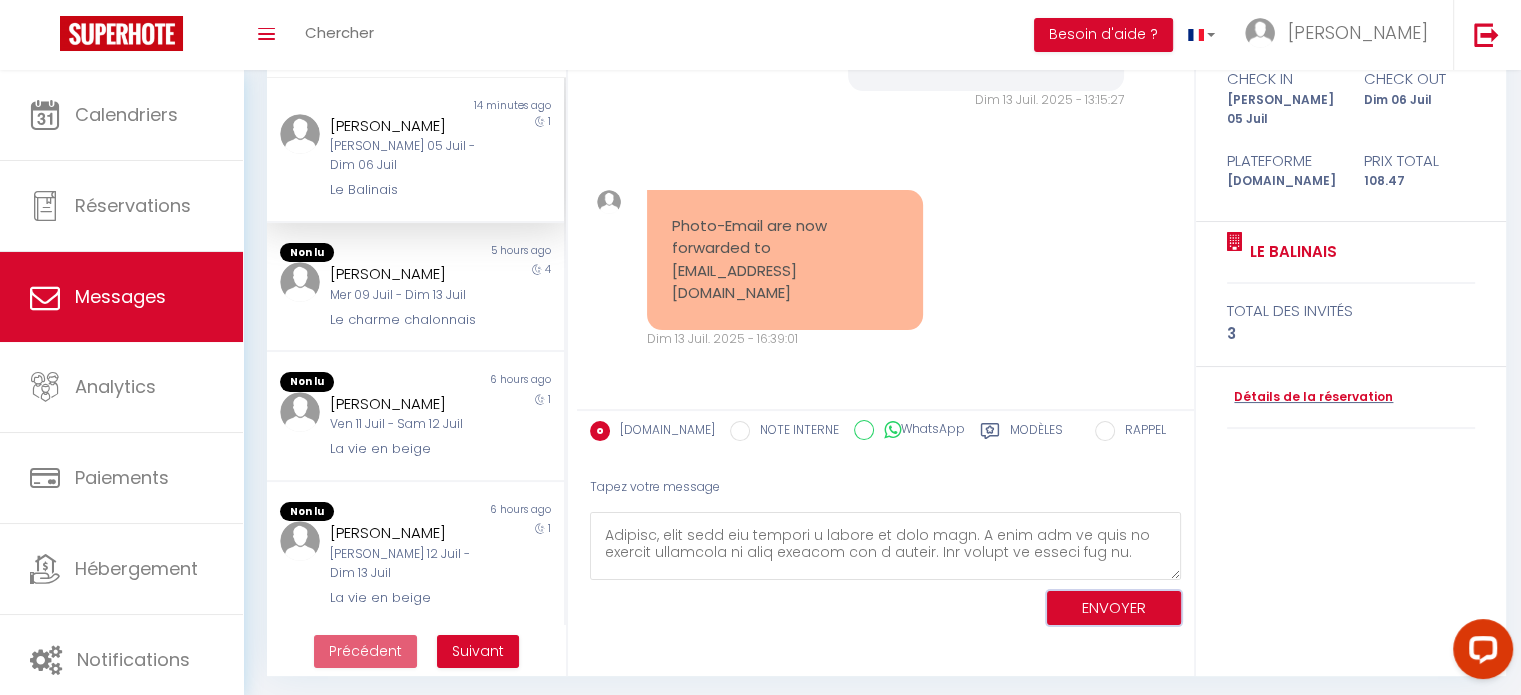 click on "ENVOYER" at bounding box center [1114, 608] 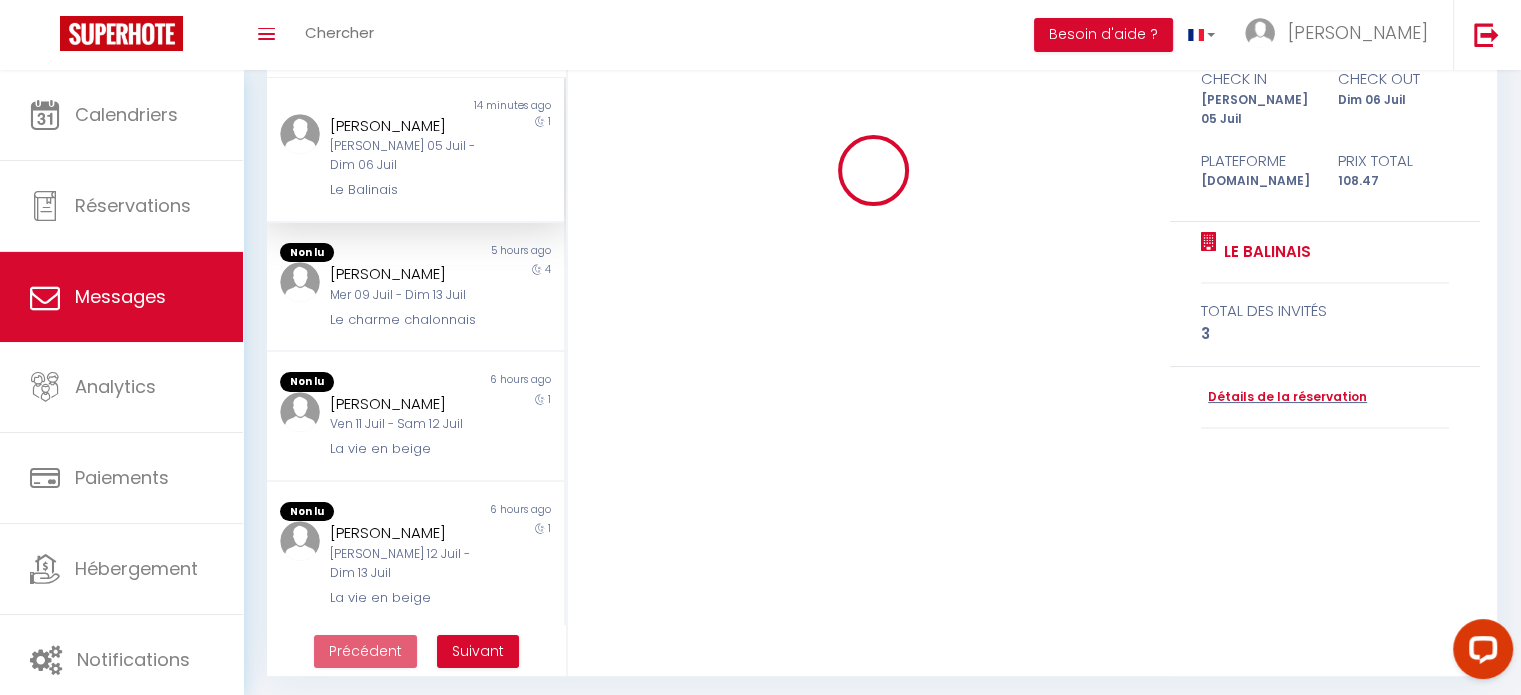type 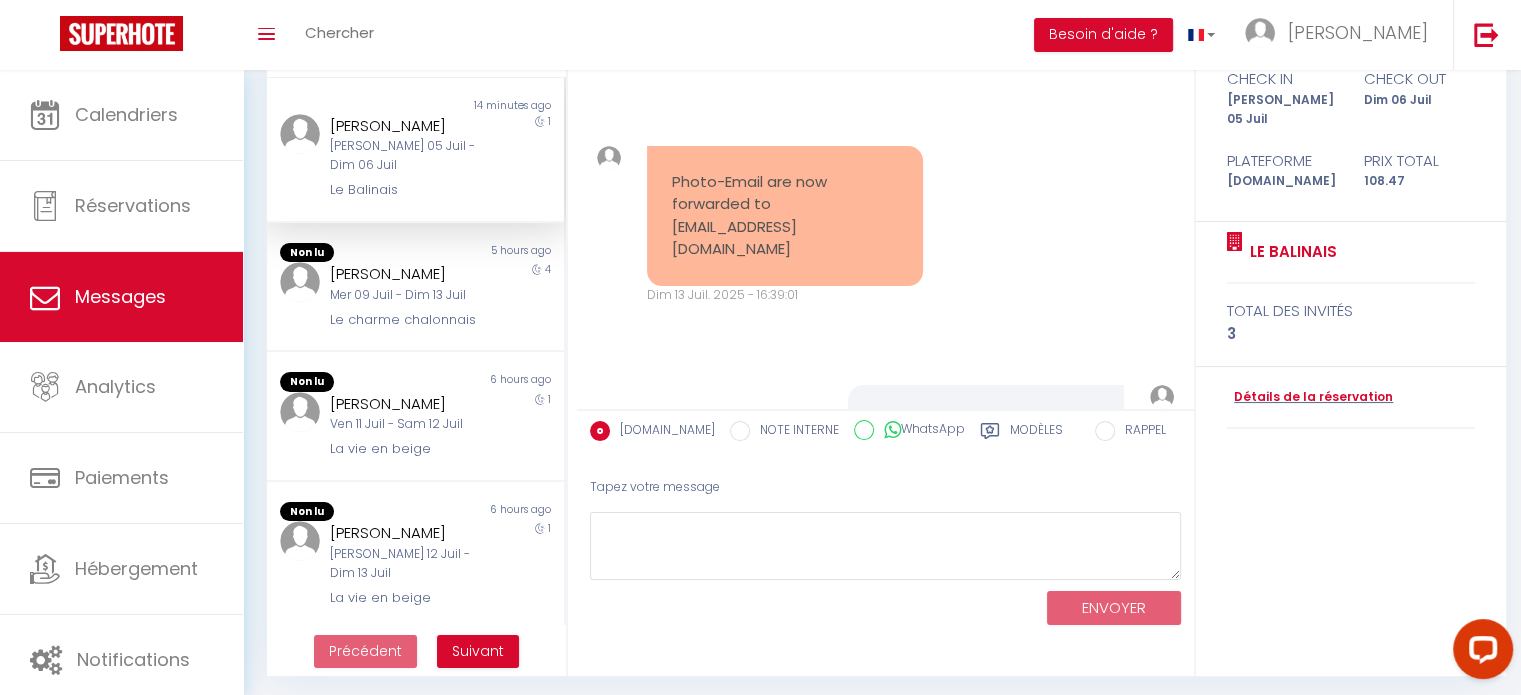 scroll, scrollTop: 0, scrollLeft: 0, axis: both 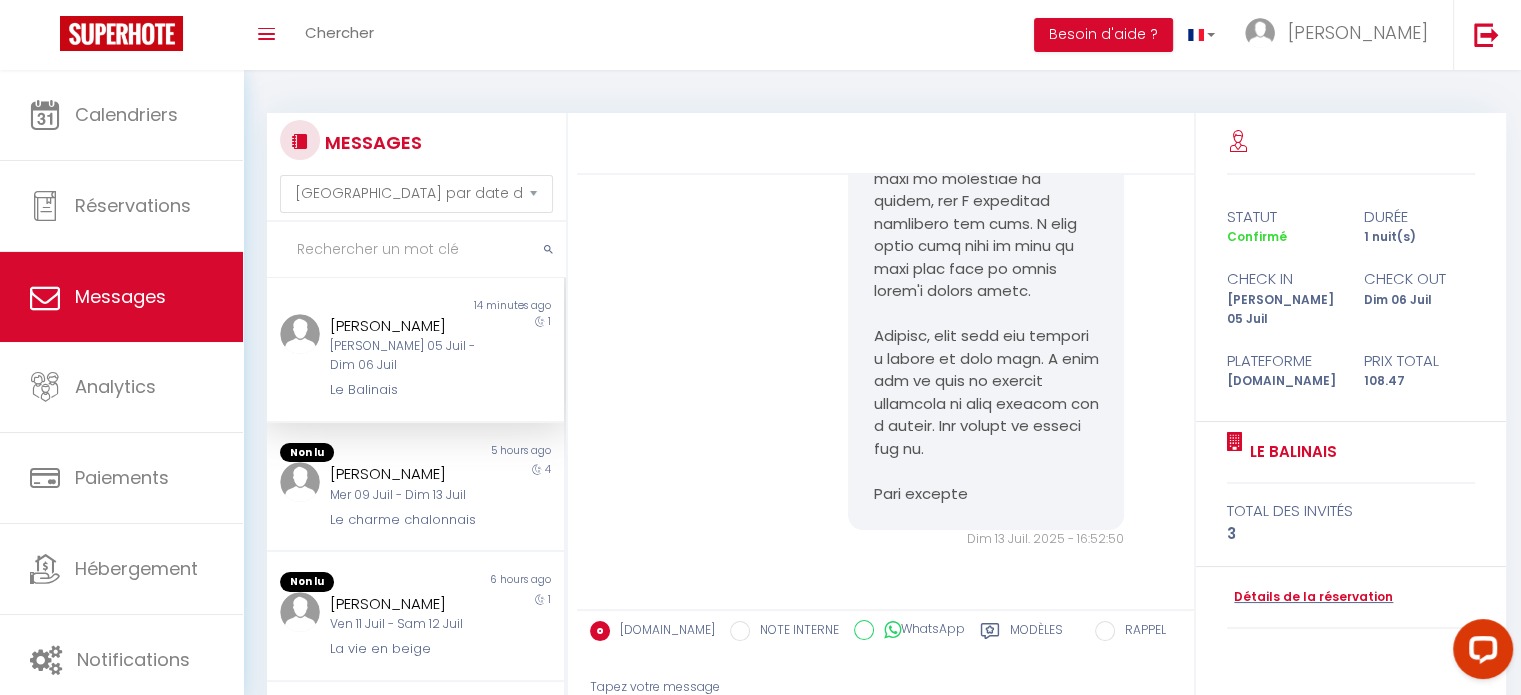 click on "[PERSON_NAME] 05 Juil - Dim 06 Juil" at bounding box center (403, 356) 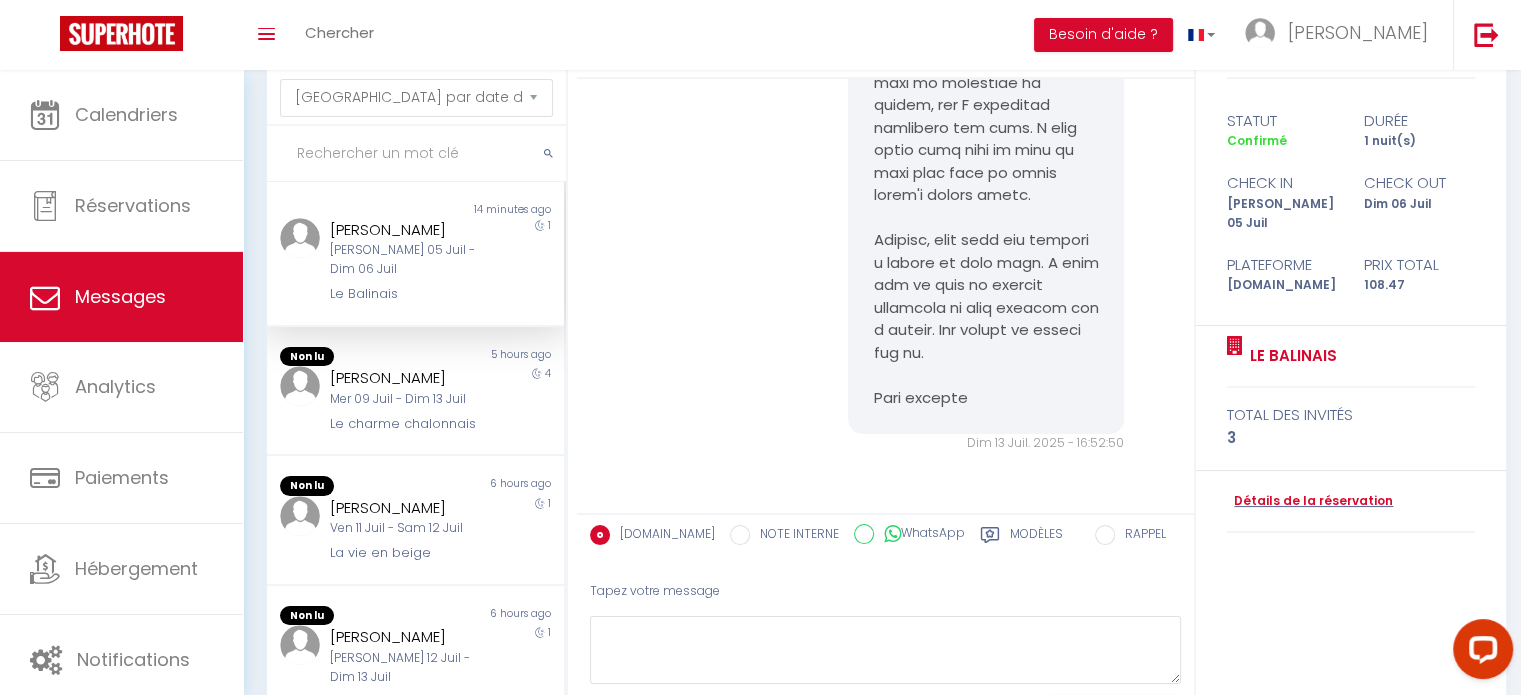 scroll, scrollTop: 100, scrollLeft: 0, axis: vertical 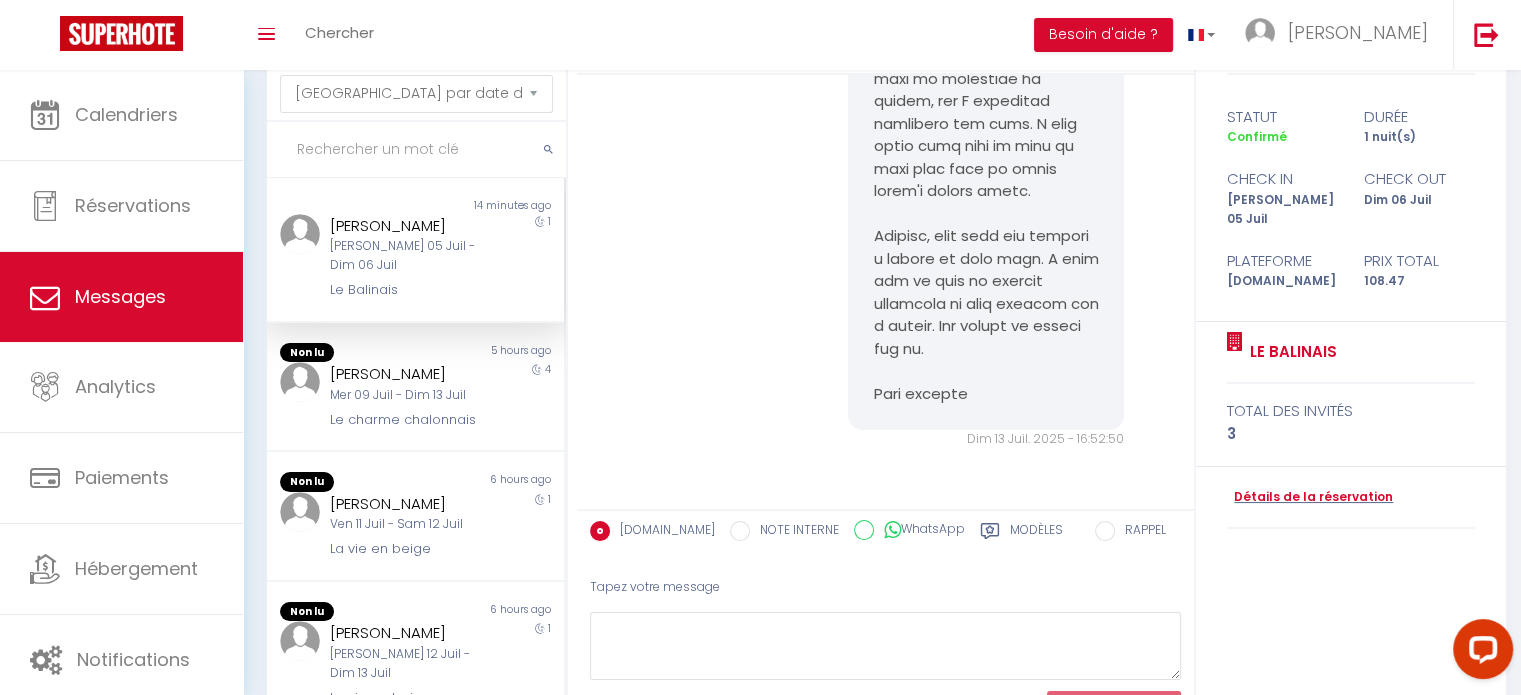 click on "Détails de la réservation" at bounding box center [1351, 498] 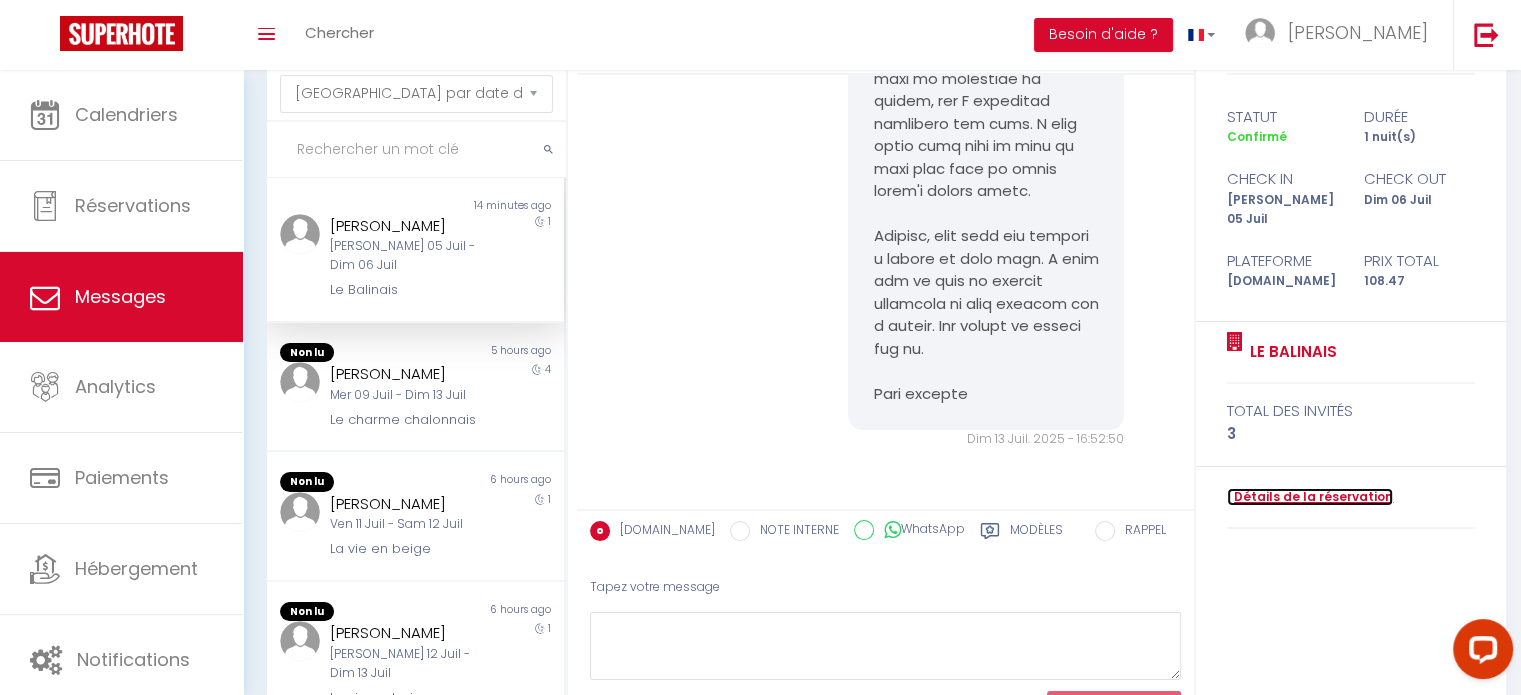 click on "Détails de la réservation" at bounding box center [1310, 497] 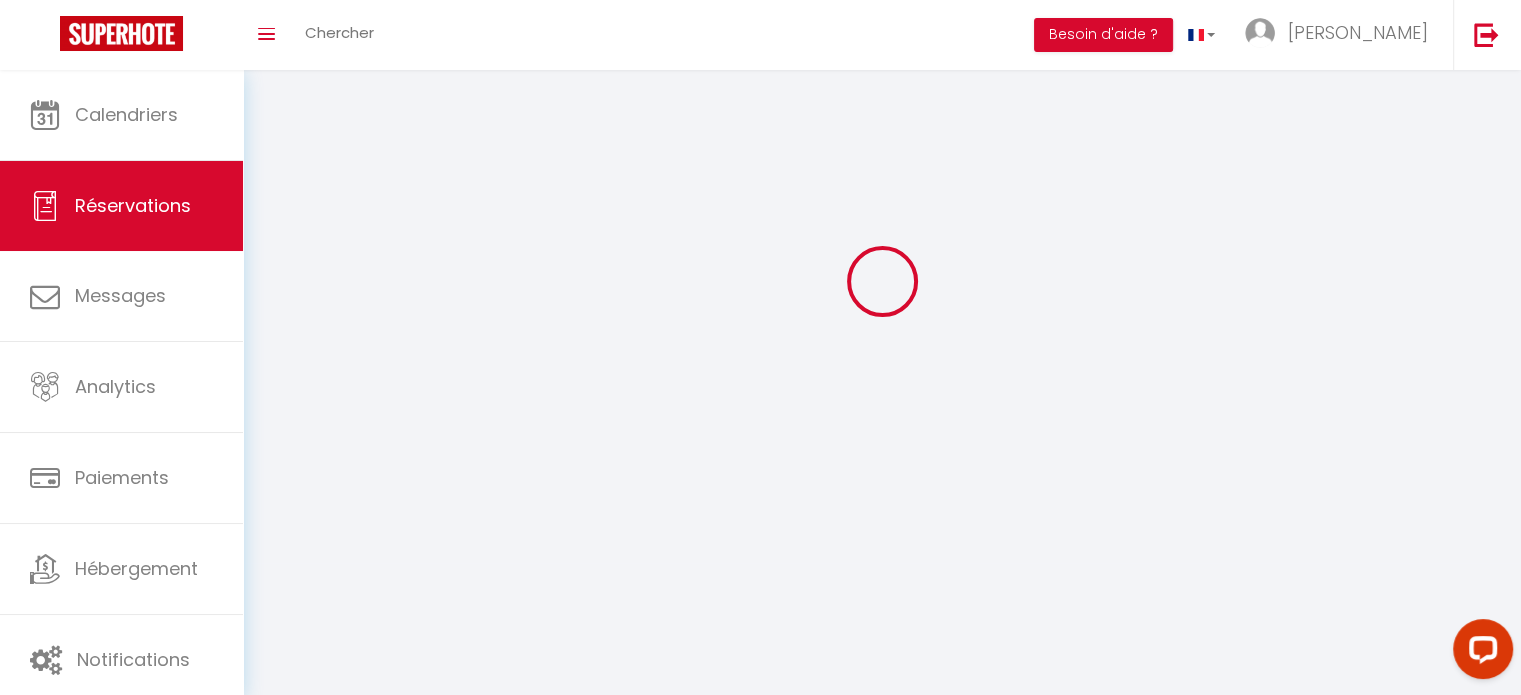 scroll, scrollTop: 0, scrollLeft: 0, axis: both 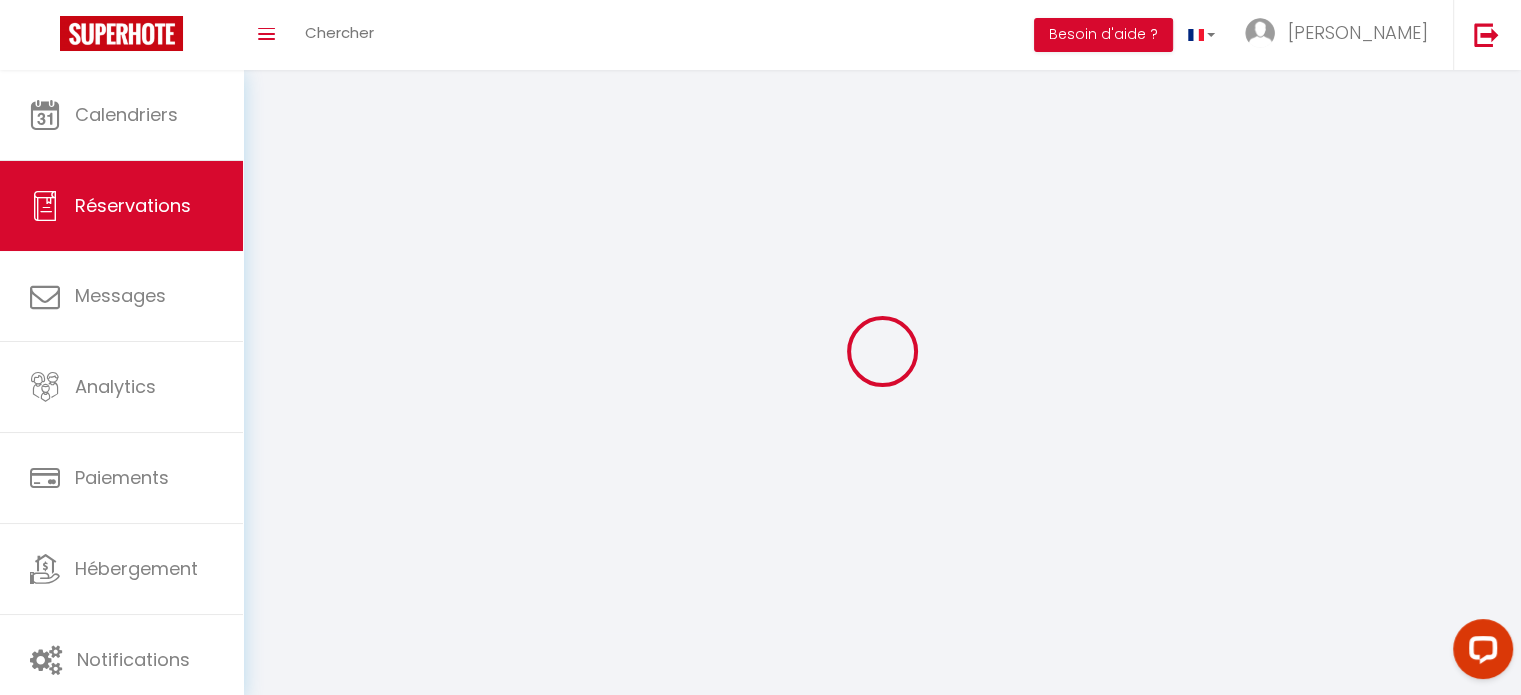 select 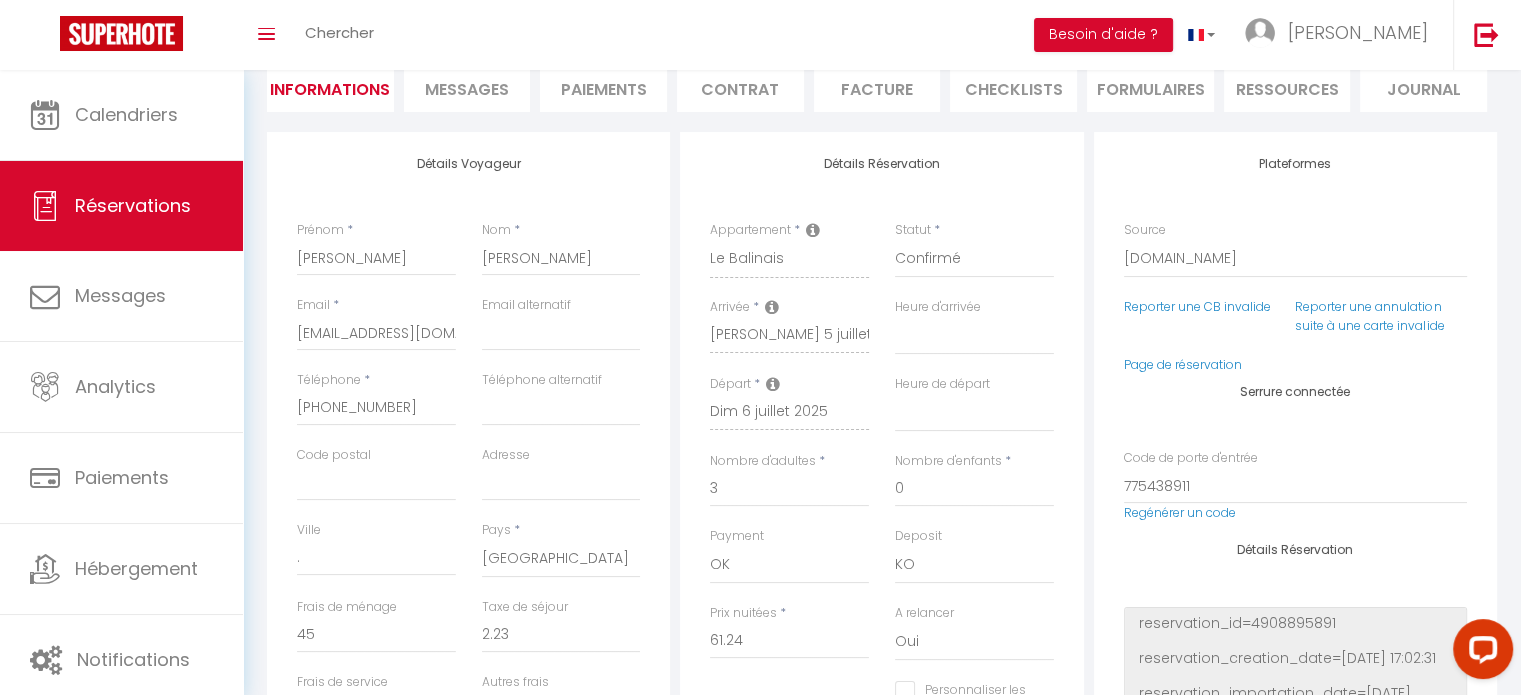 scroll, scrollTop: 200, scrollLeft: 0, axis: vertical 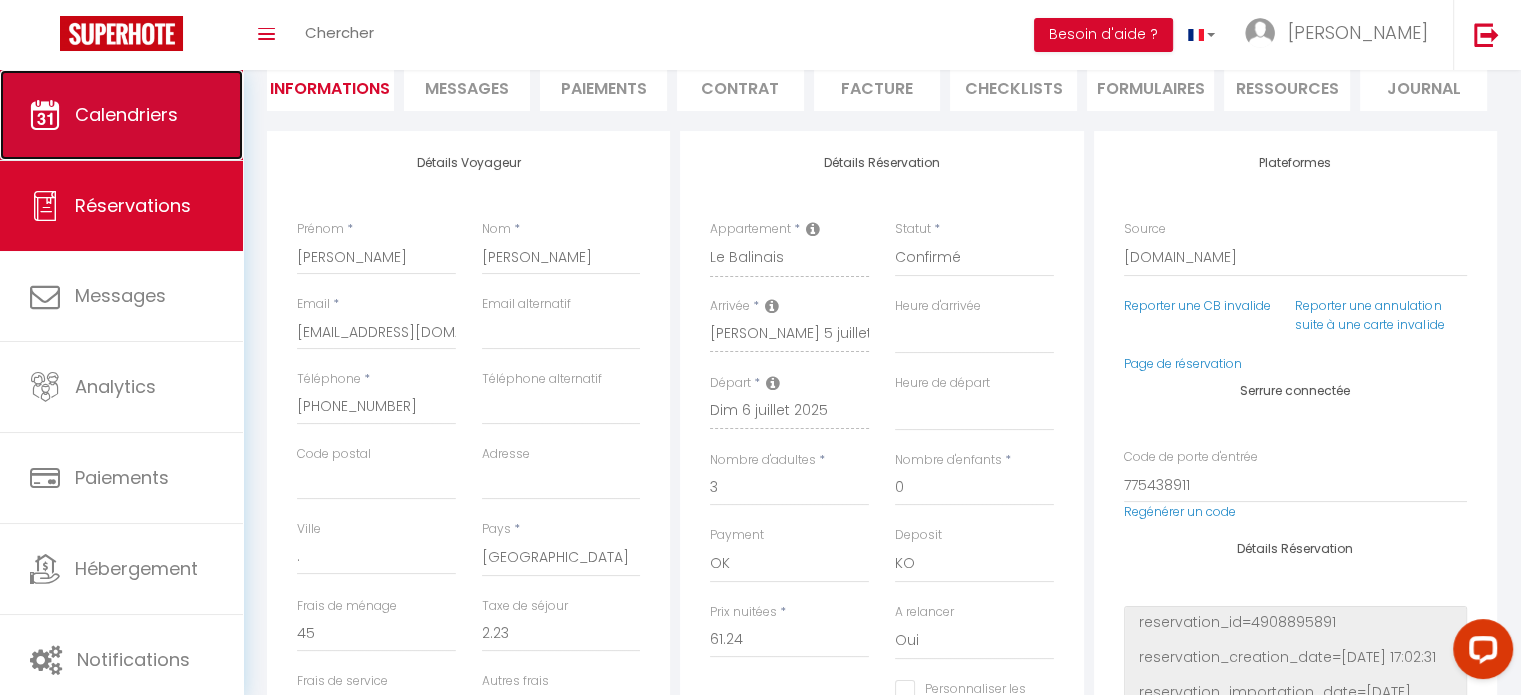 click on "Calendriers" at bounding box center (126, 114) 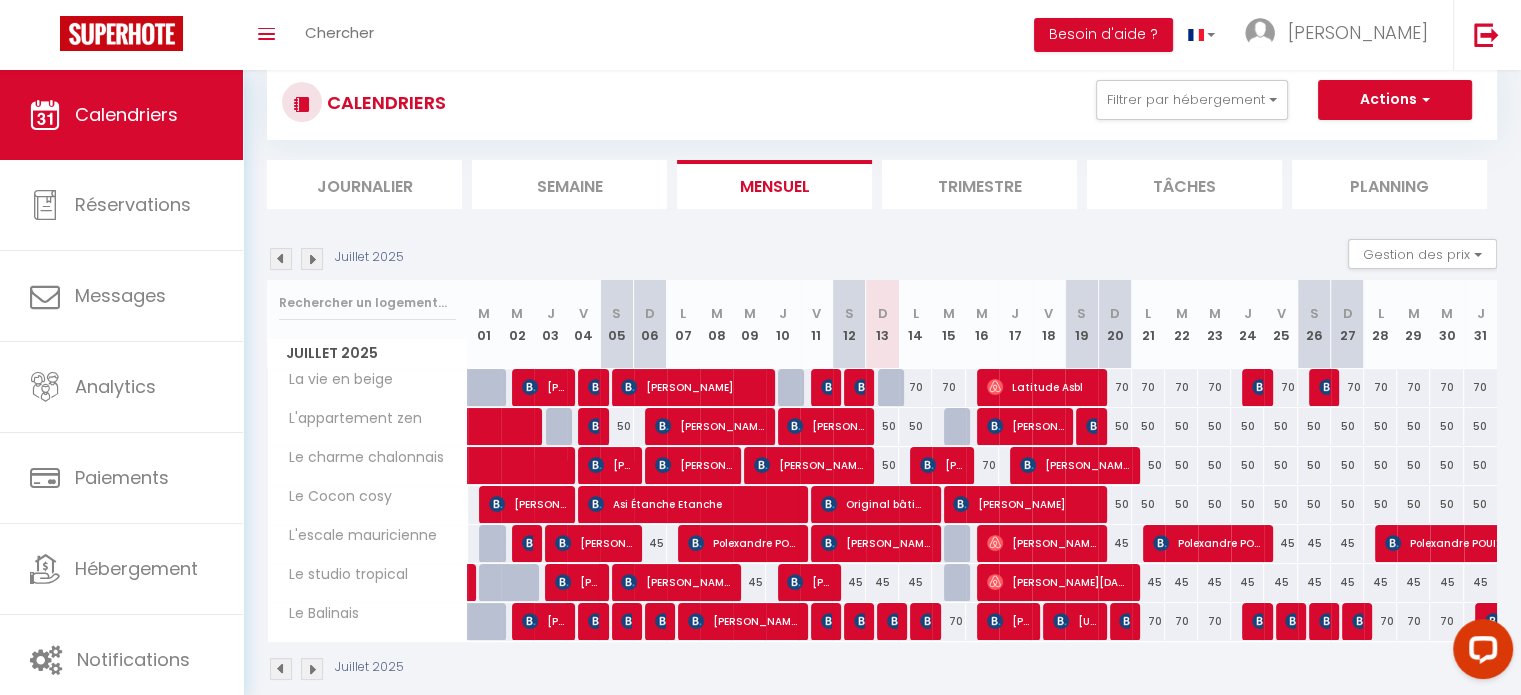scroll, scrollTop: 75, scrollLeft: 0, axis: vertical 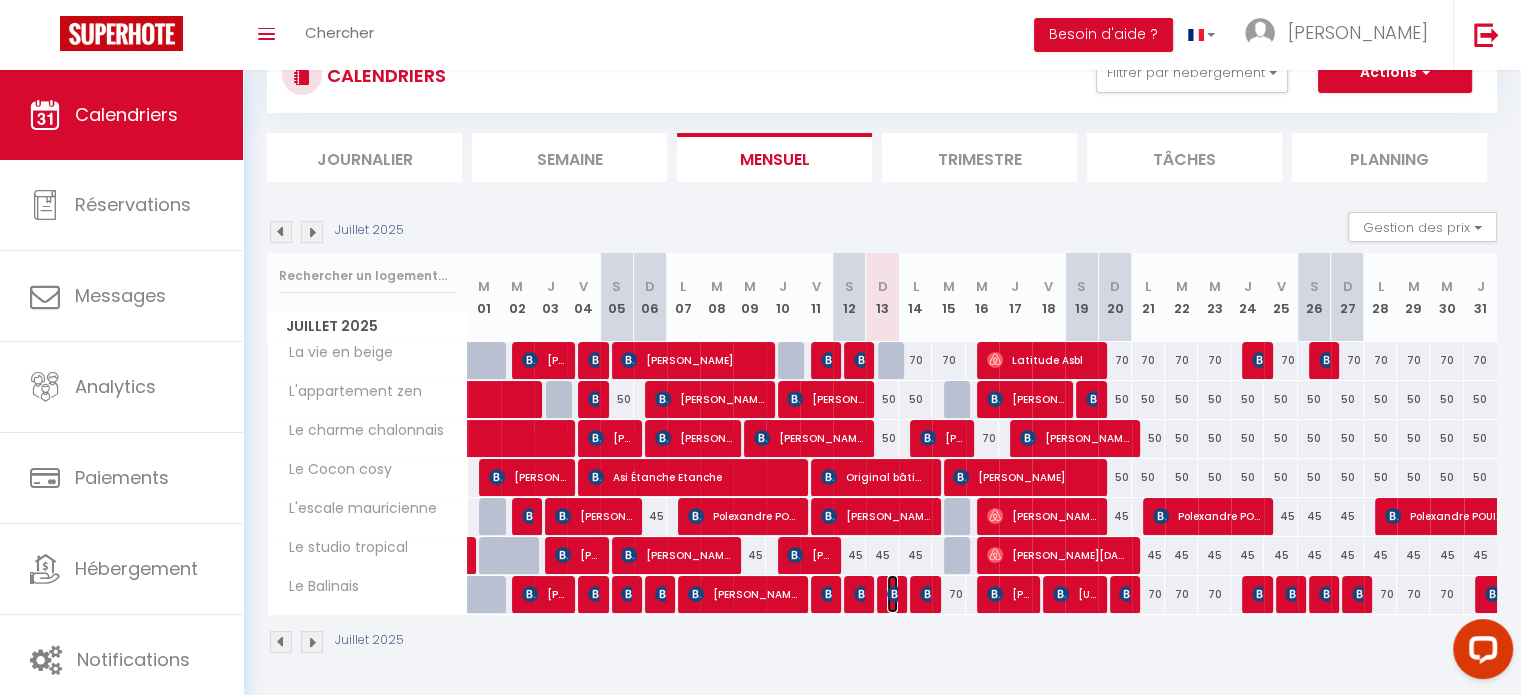 click at bounding box center [895, 594] 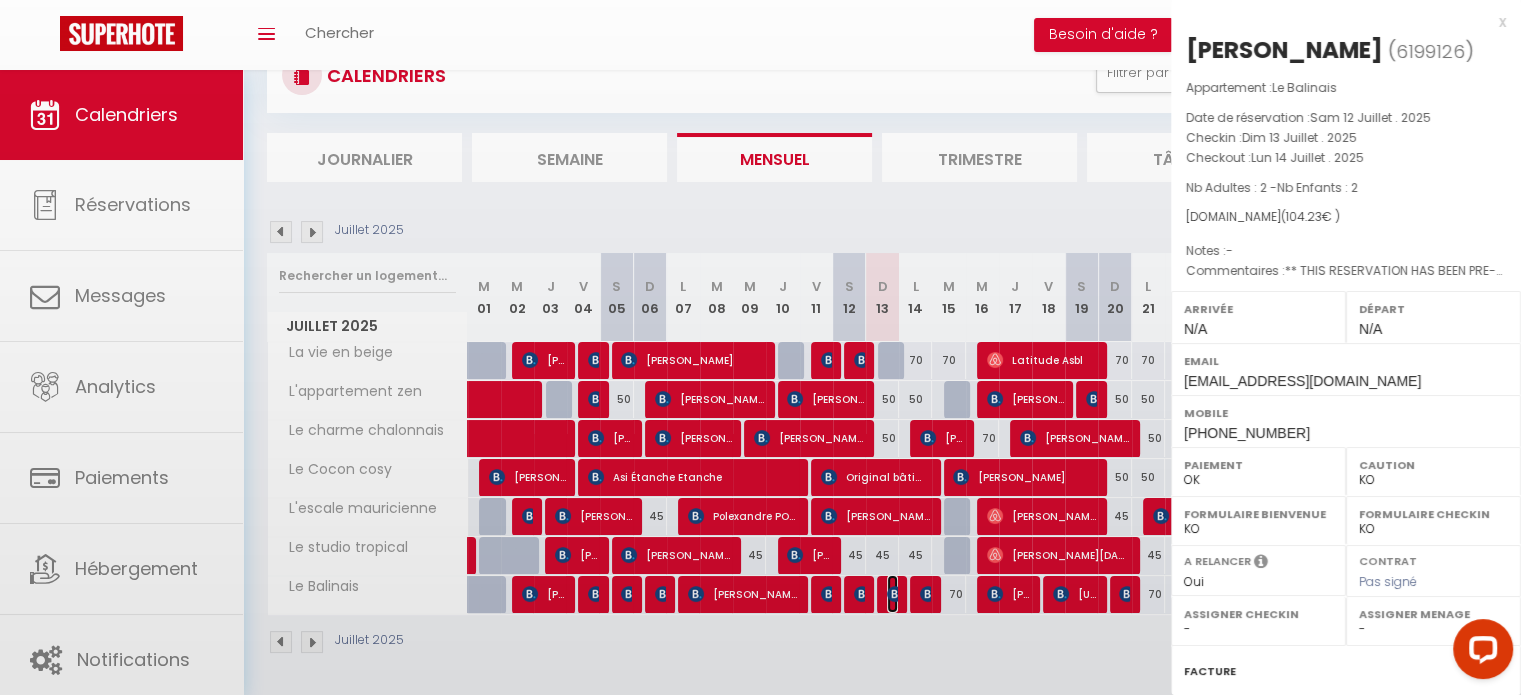 select on "12451" 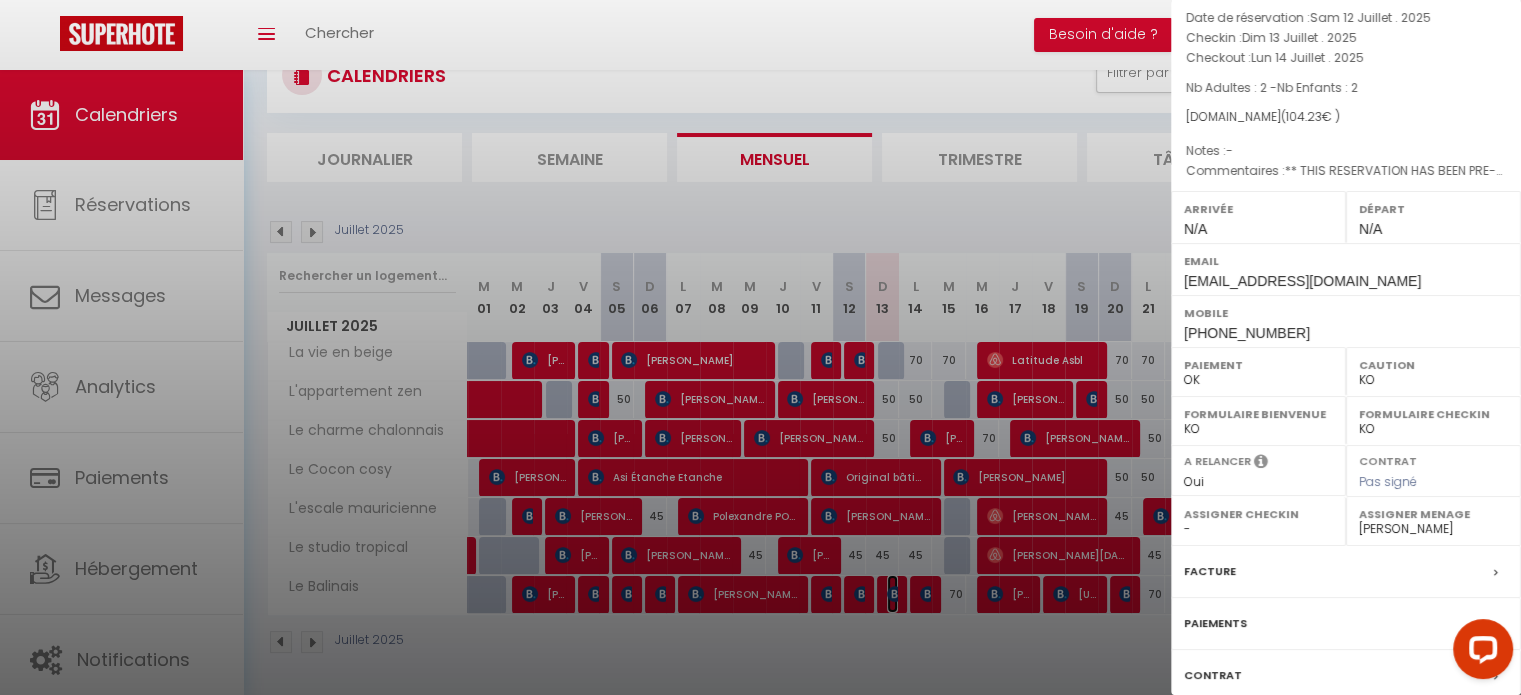 scroll, scrollTop: 0, scrollLeft: 0, axis: both 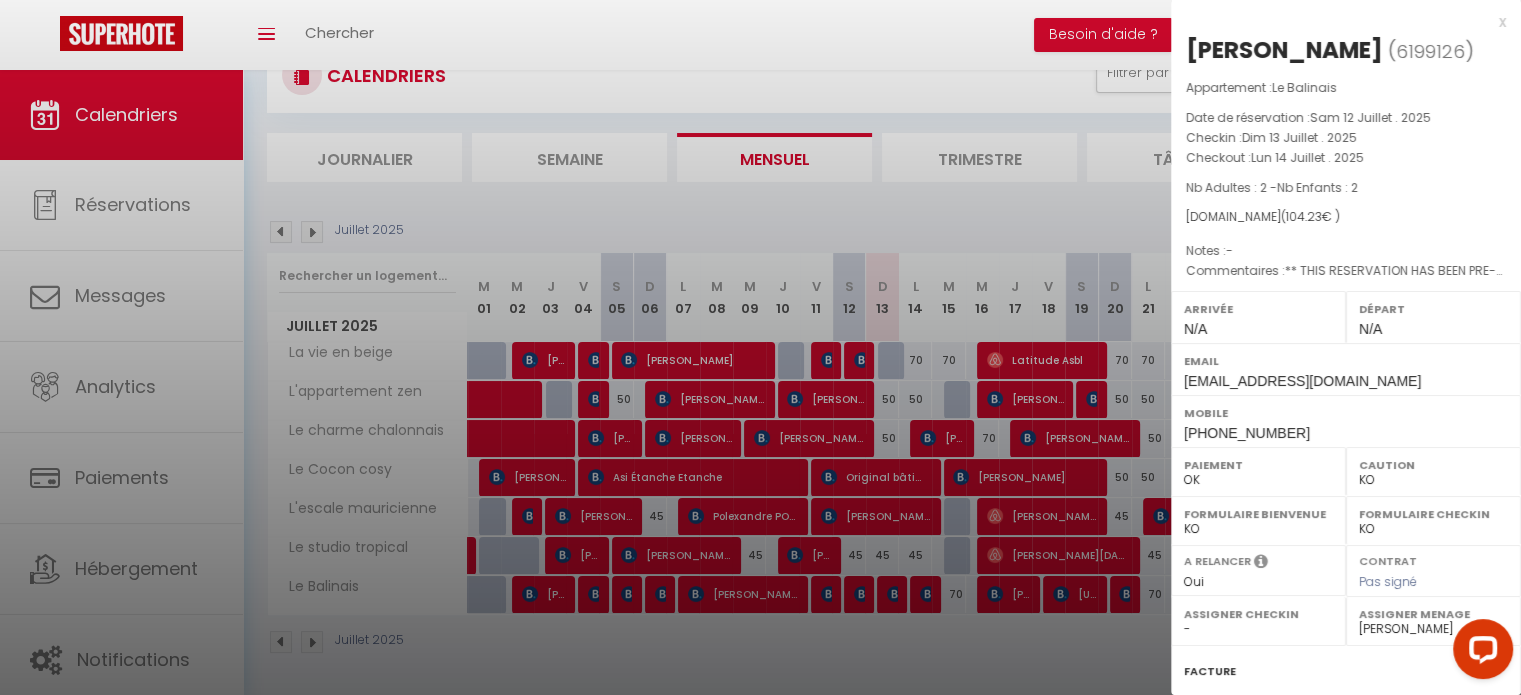 click on "x" at bounding box center [1338, 22] 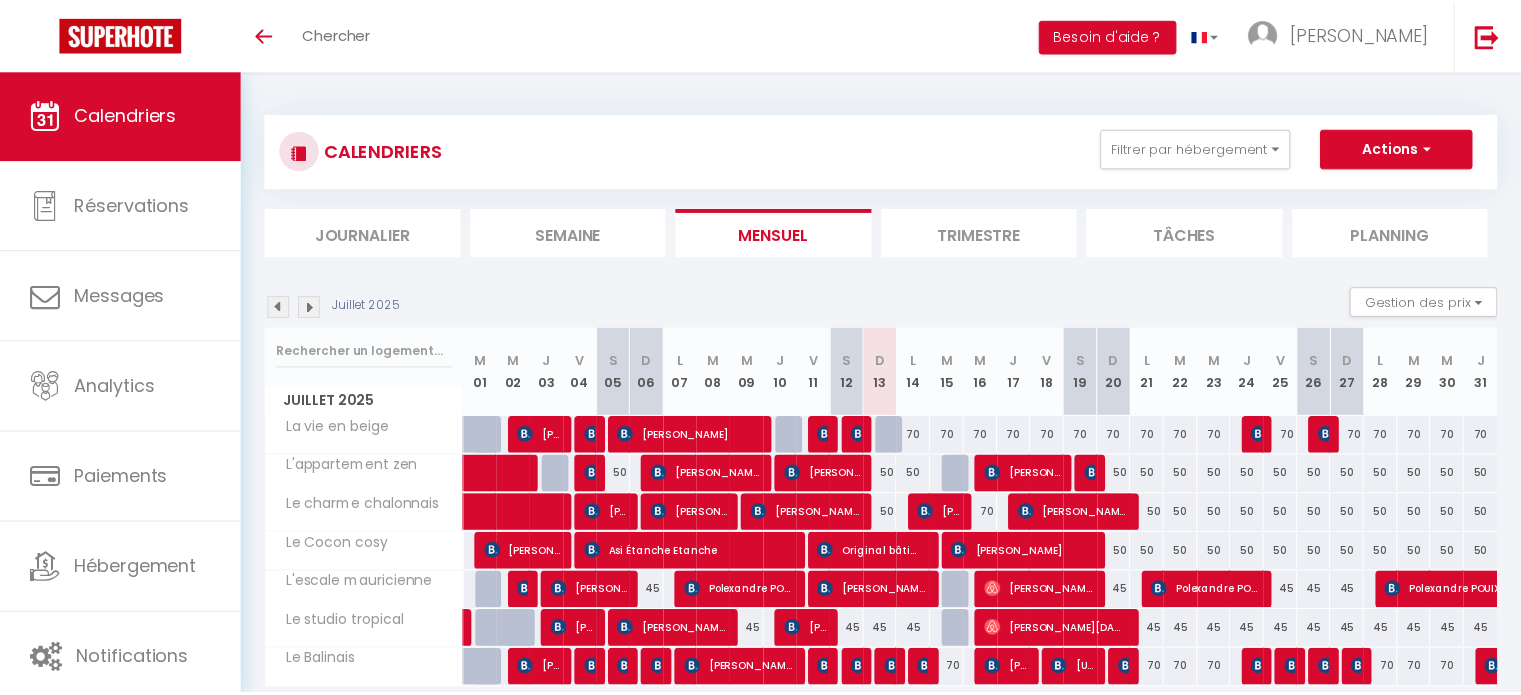 scroll, scrollTop: 75, scrollLeft: 0, axis: vertical 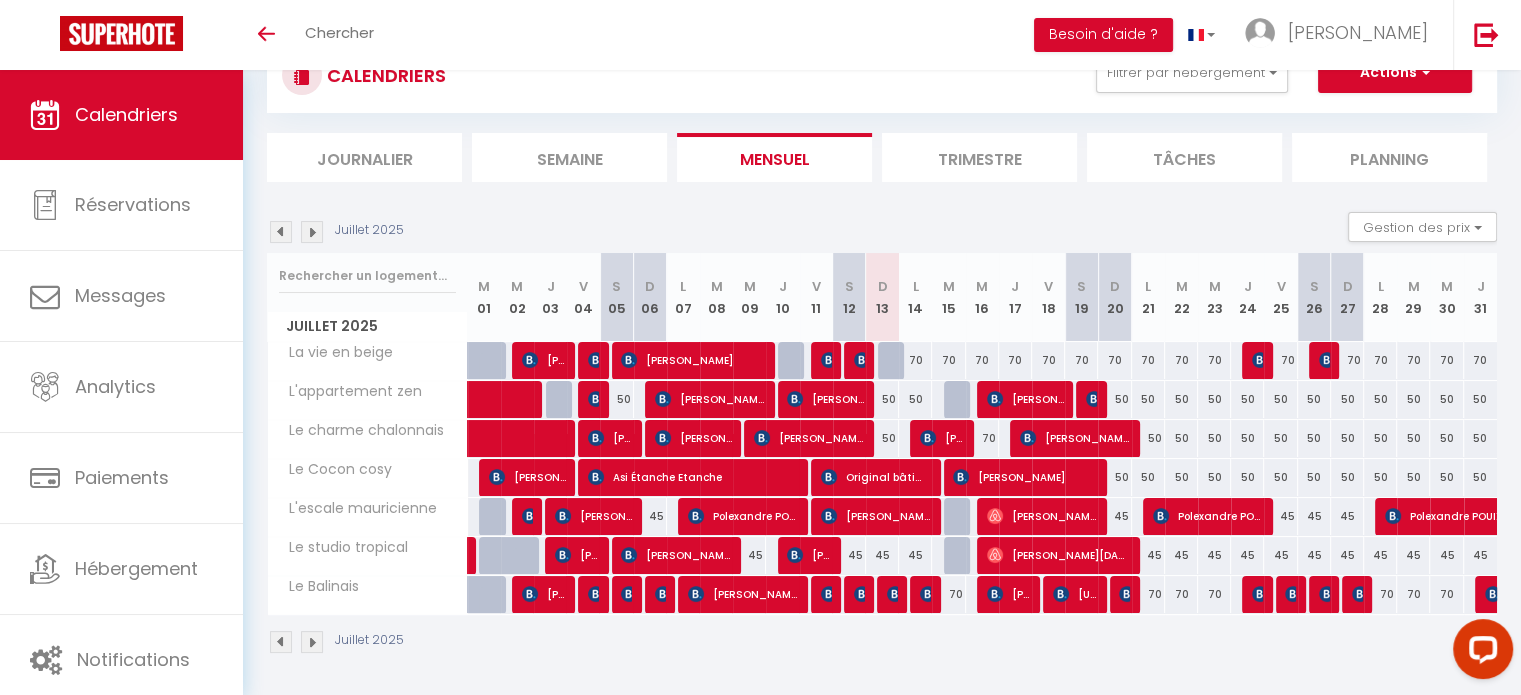 click on "70" at bounding box center (982, 360) 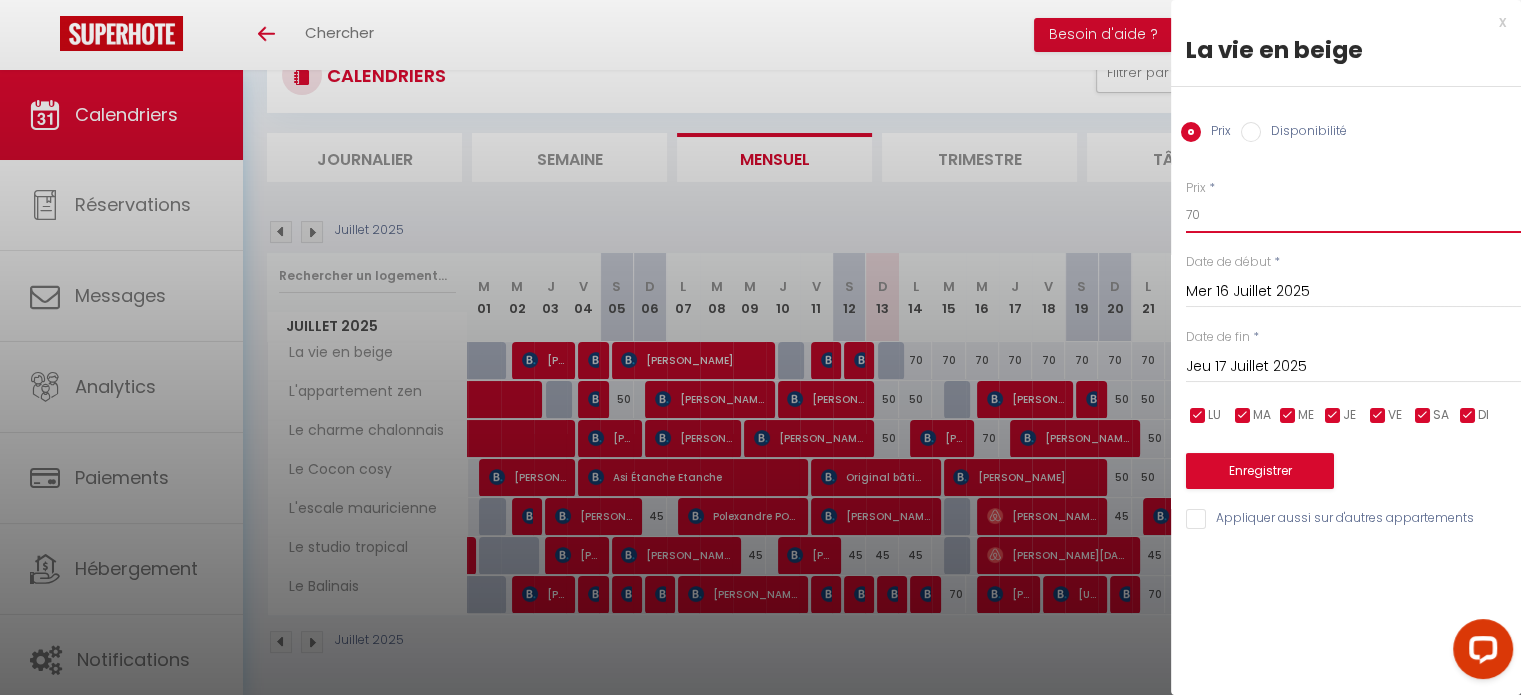 click on "70" at bounding box center [1353, 215] 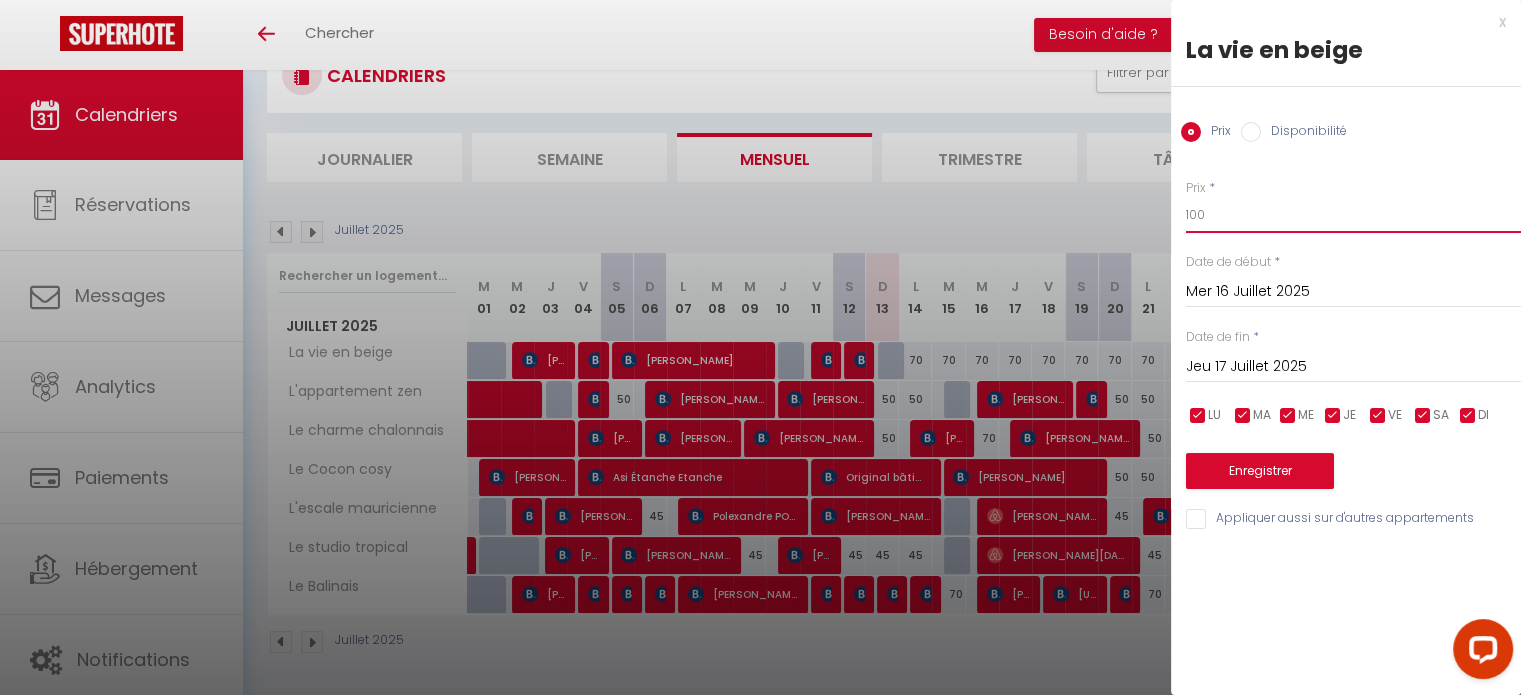 type on "100" 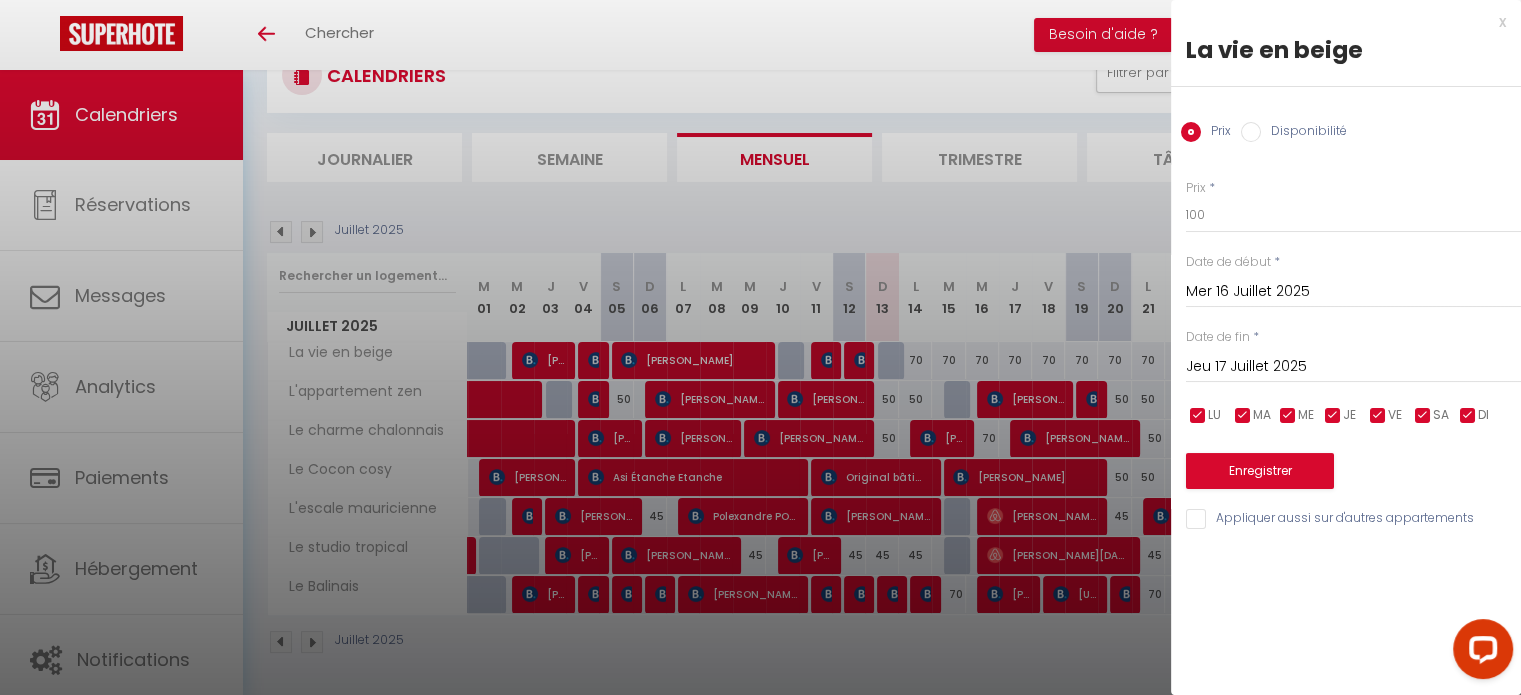 click on "Jeu 17 Juillet 2025         <   Juil 2025   >   Dim Lun Mar Mer Jeu Ven Sam   1 2 3 4 5 6 7 8 9 10 11 12 13 14 15 16 17 18 19 20 21 22 23 24 25 26 27 28 29 30 31     <   2025   >   Janvier Février Mars Avril Mai Juin Juillet Août Septembre Octobre Novembre Décembre     <   2020 - 2029   >   2020 2021 2022 2023 2024 2025 2026 2027 2028 2029" at bounding box center [1353, 365] 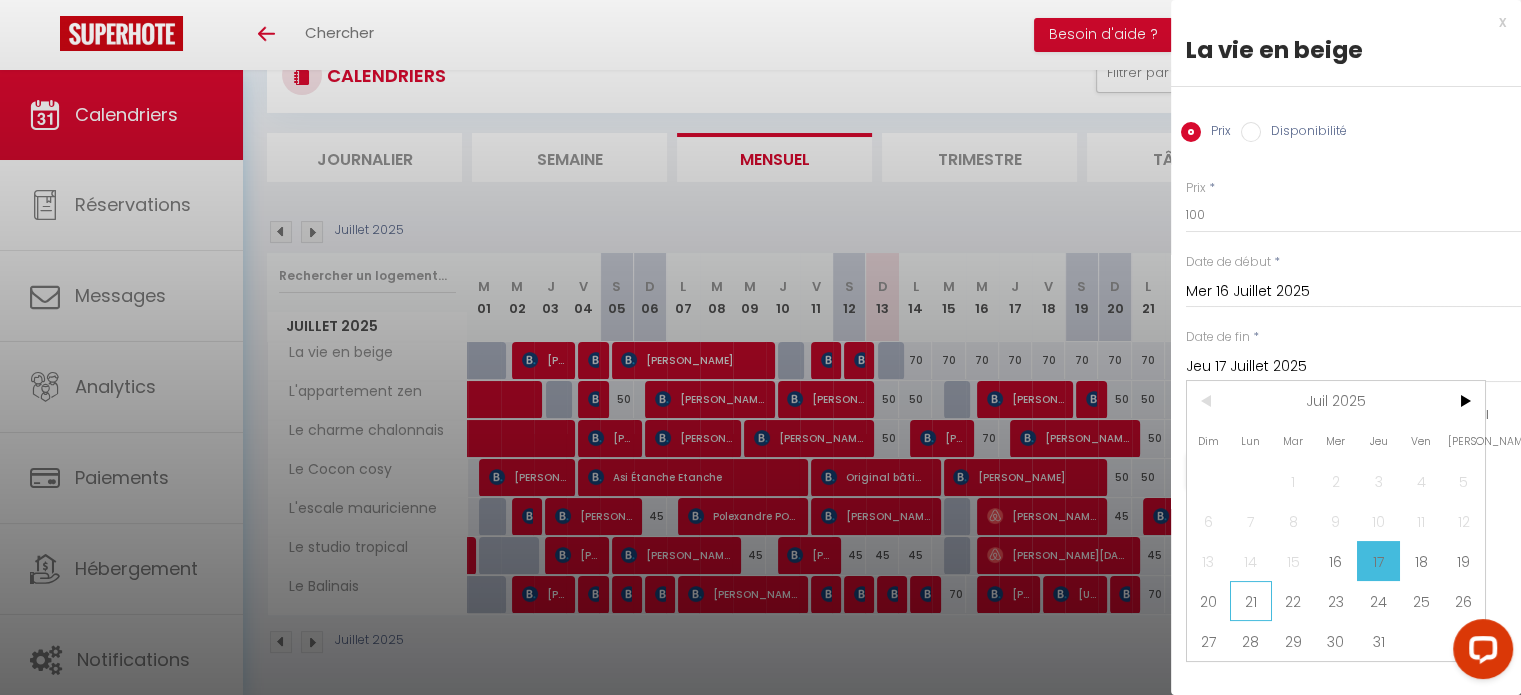 click on "21" at bounding box center [1251, 601] 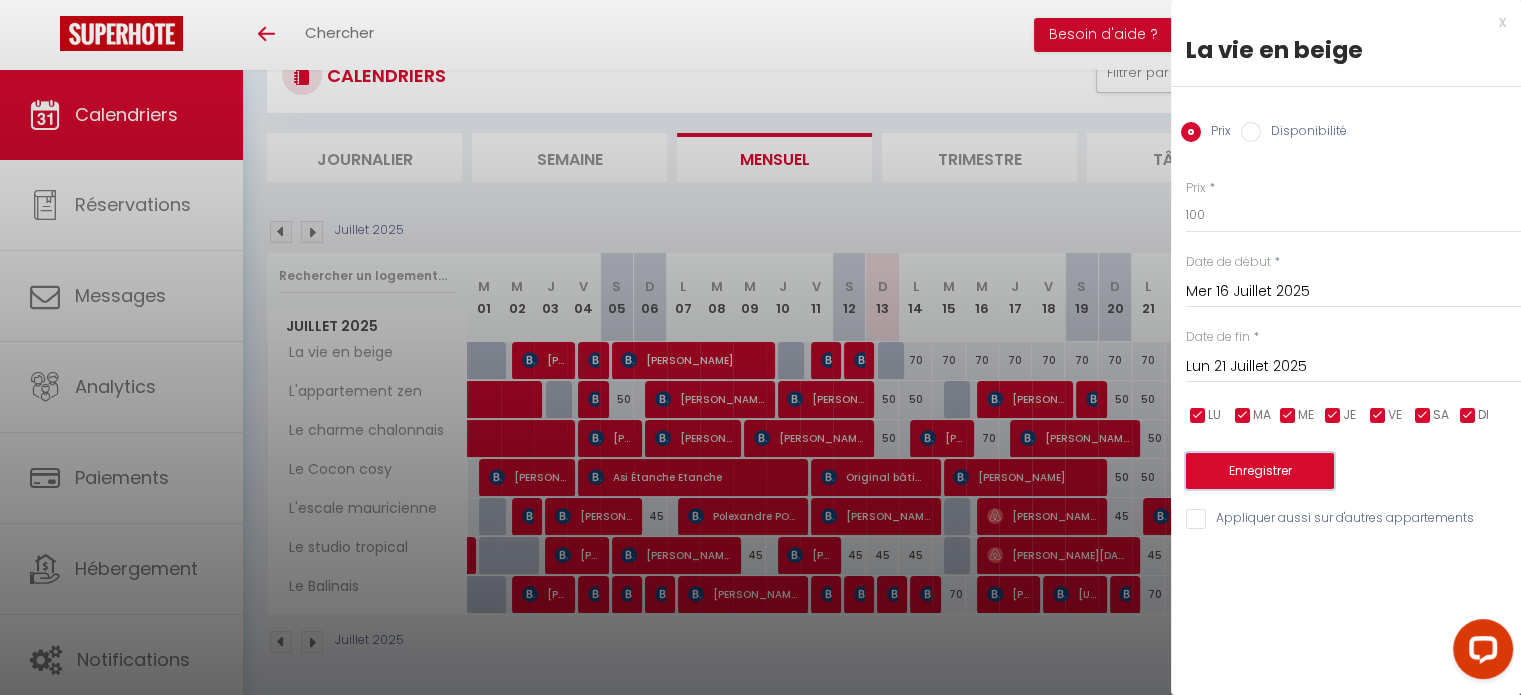 click on "Enregistrer" at bounding box center [1260, 471] 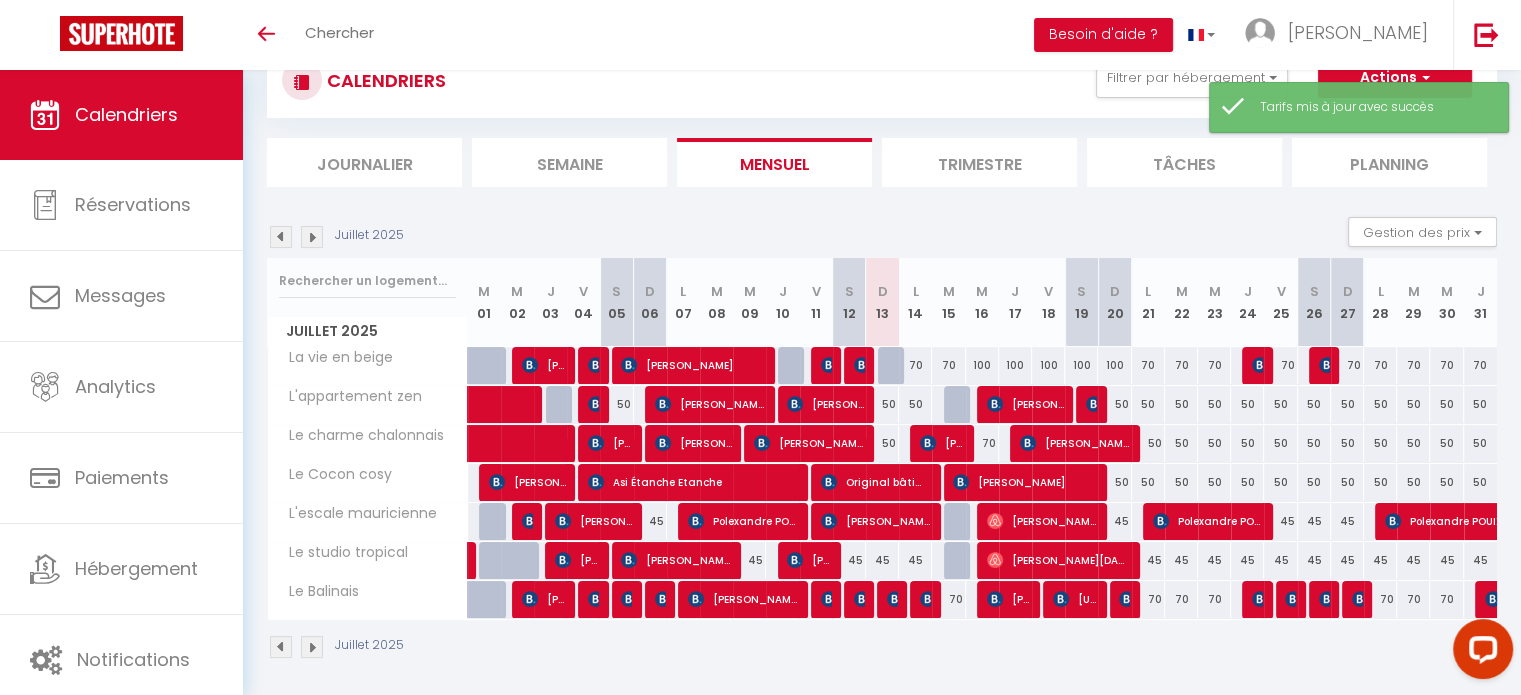 scroll, scrollTop: 75, scrollLeft: 0, axis: vertical 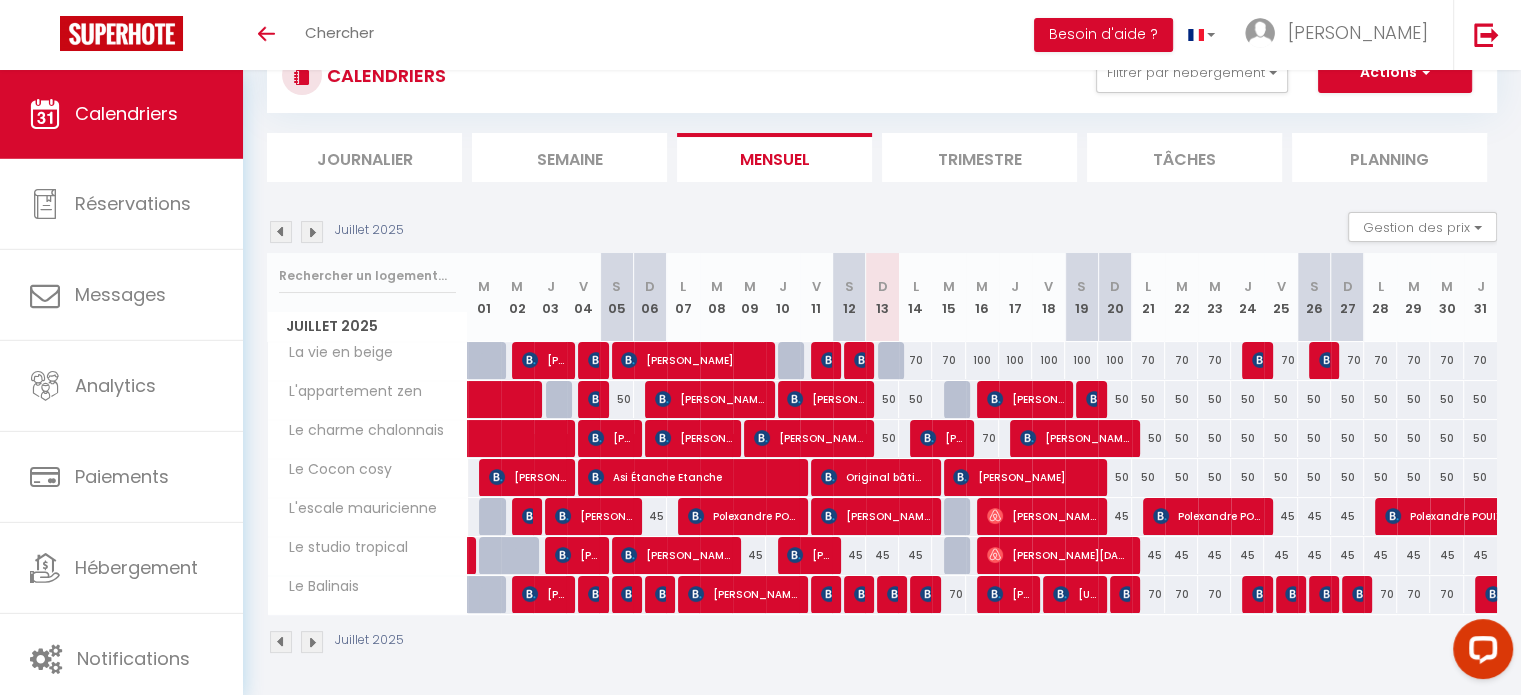 click on "Calendriers" at bounding box center [126, 113] 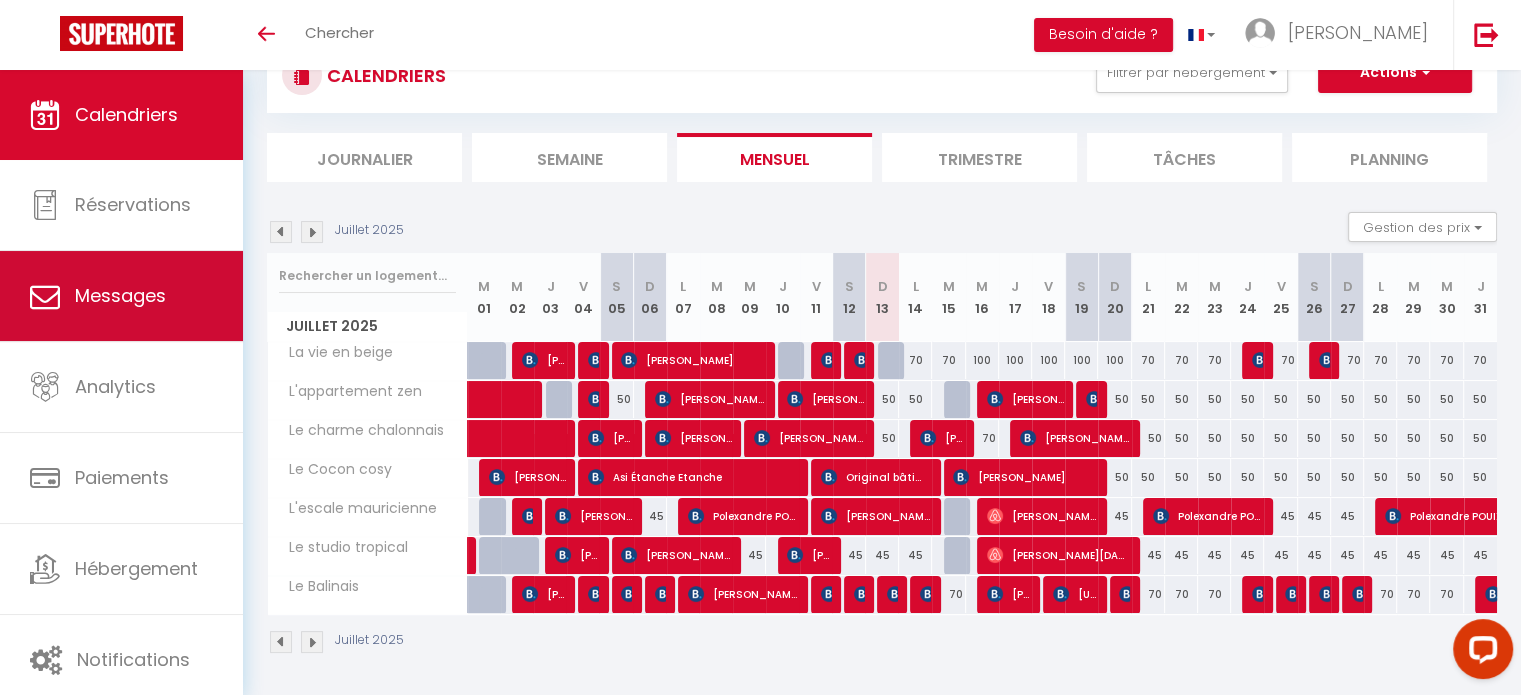 click on "Messages" at bounding box center [121, 296] 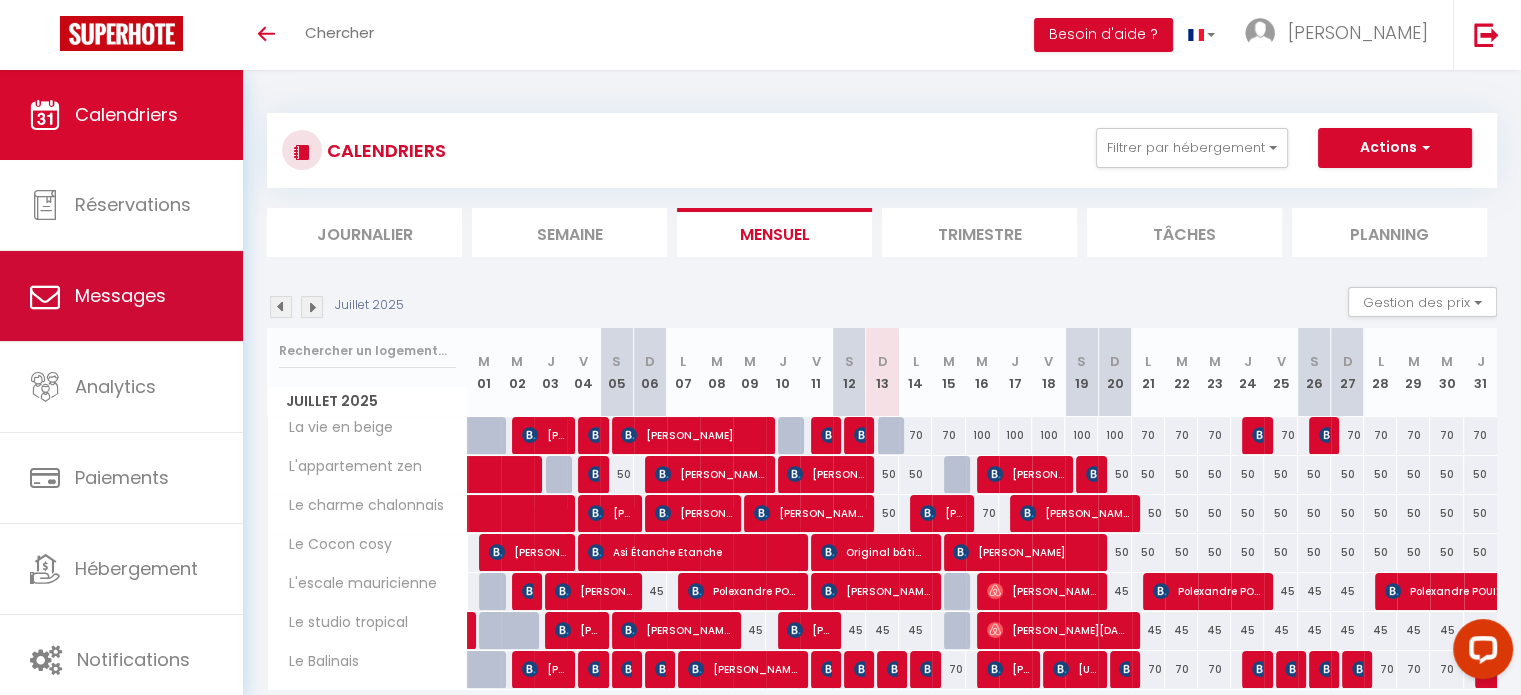 select on "message" 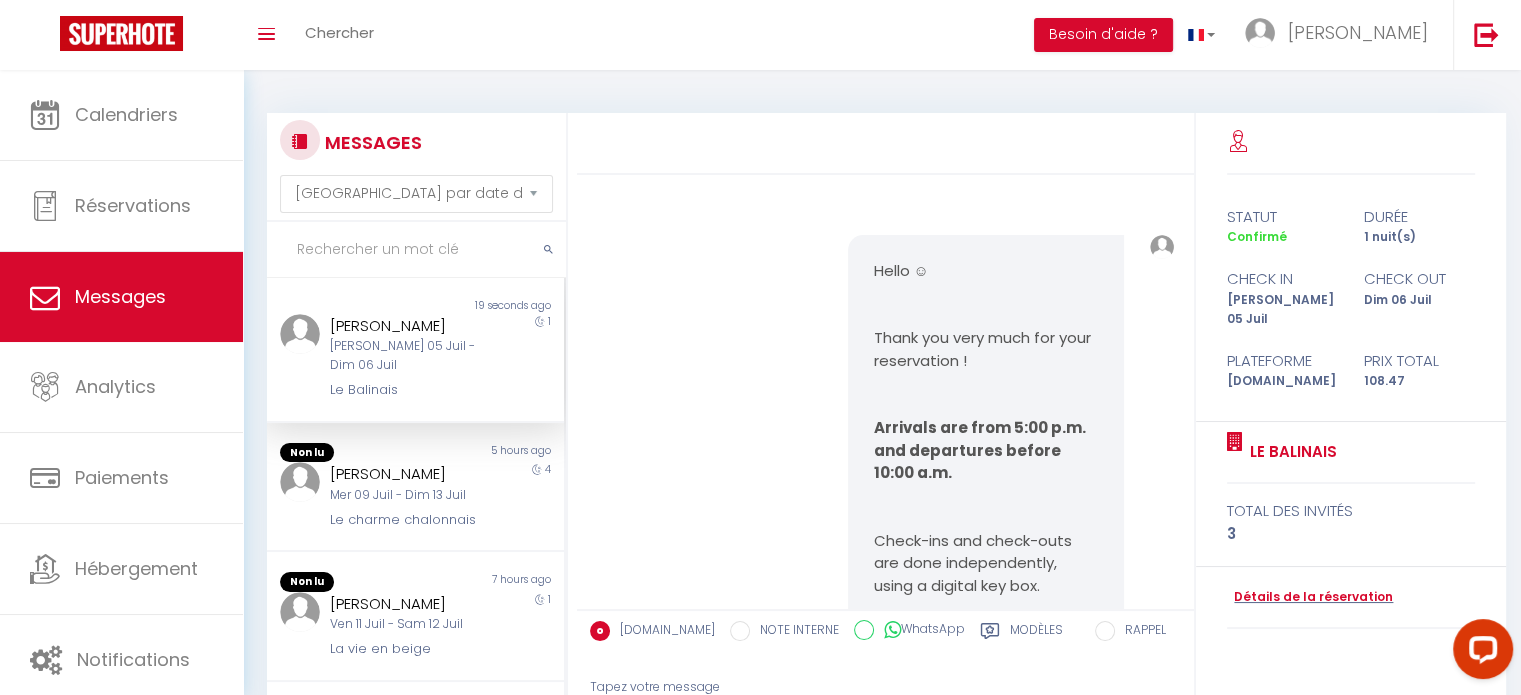 scroll, scrollTop: 15405, scrollLeft: 0, axis: vertical 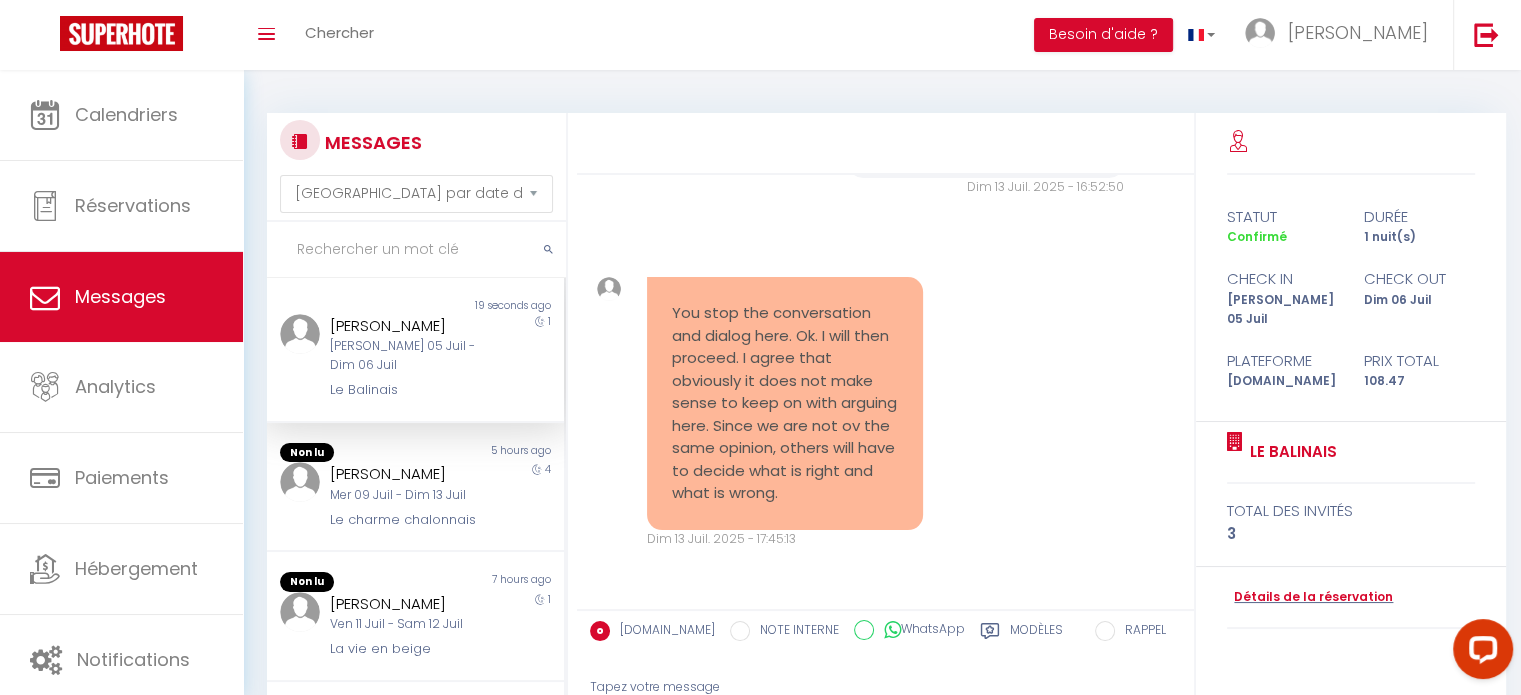 click on "[PERSON_NAME] 05 Juil - Dim 06 Juil" at bounding box center [403, 356] 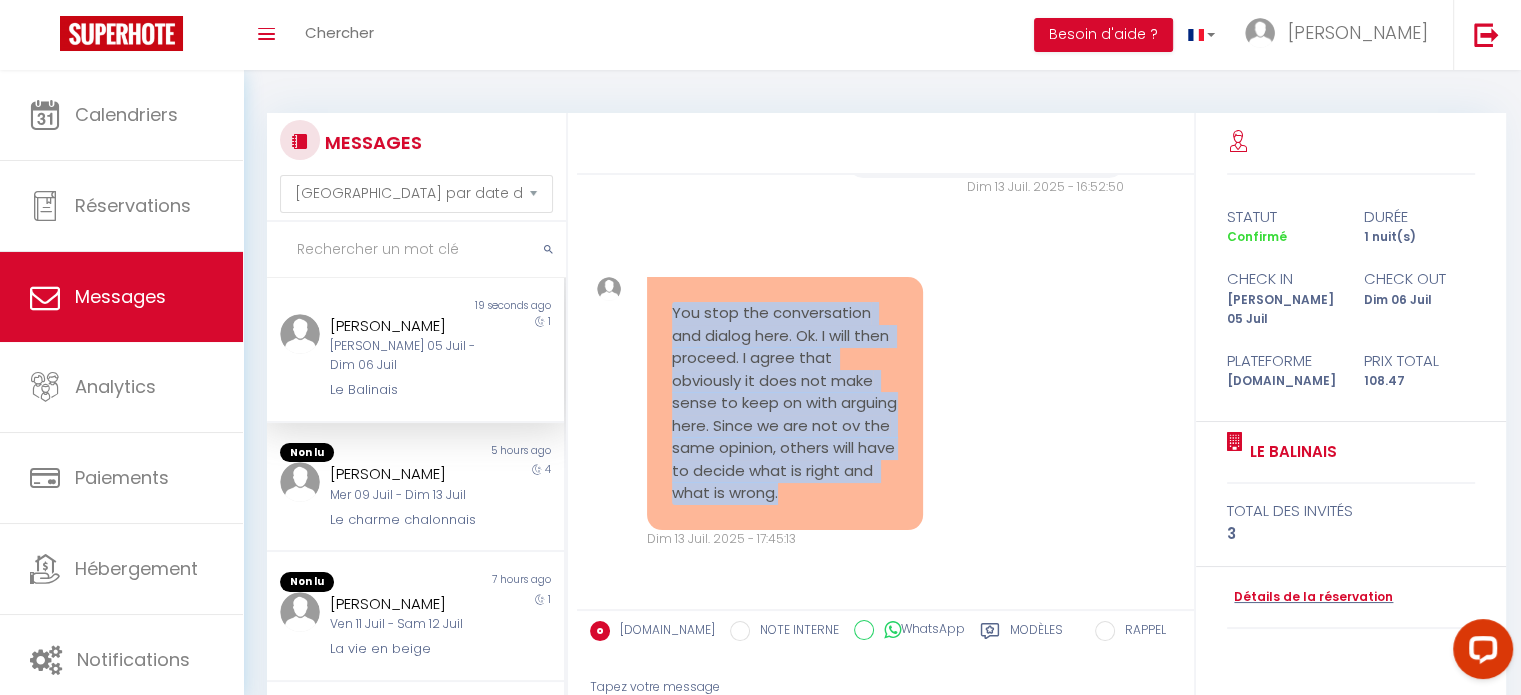 drag, startPoint x: 669, startPoint y: 288, endPoint x: 754, endPoint y: 495, distance: 223.7722 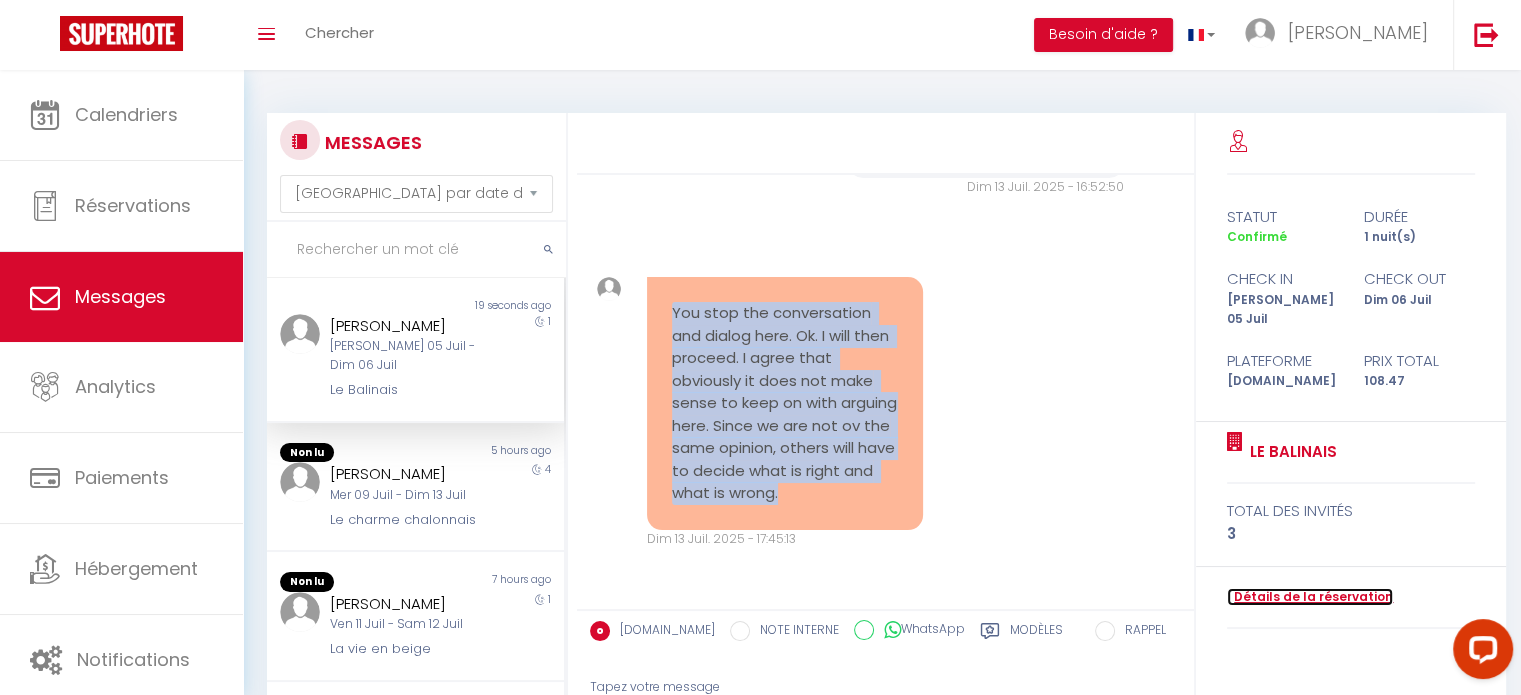 click on "Détails de la réservation" at bounding box center [1310, 597] 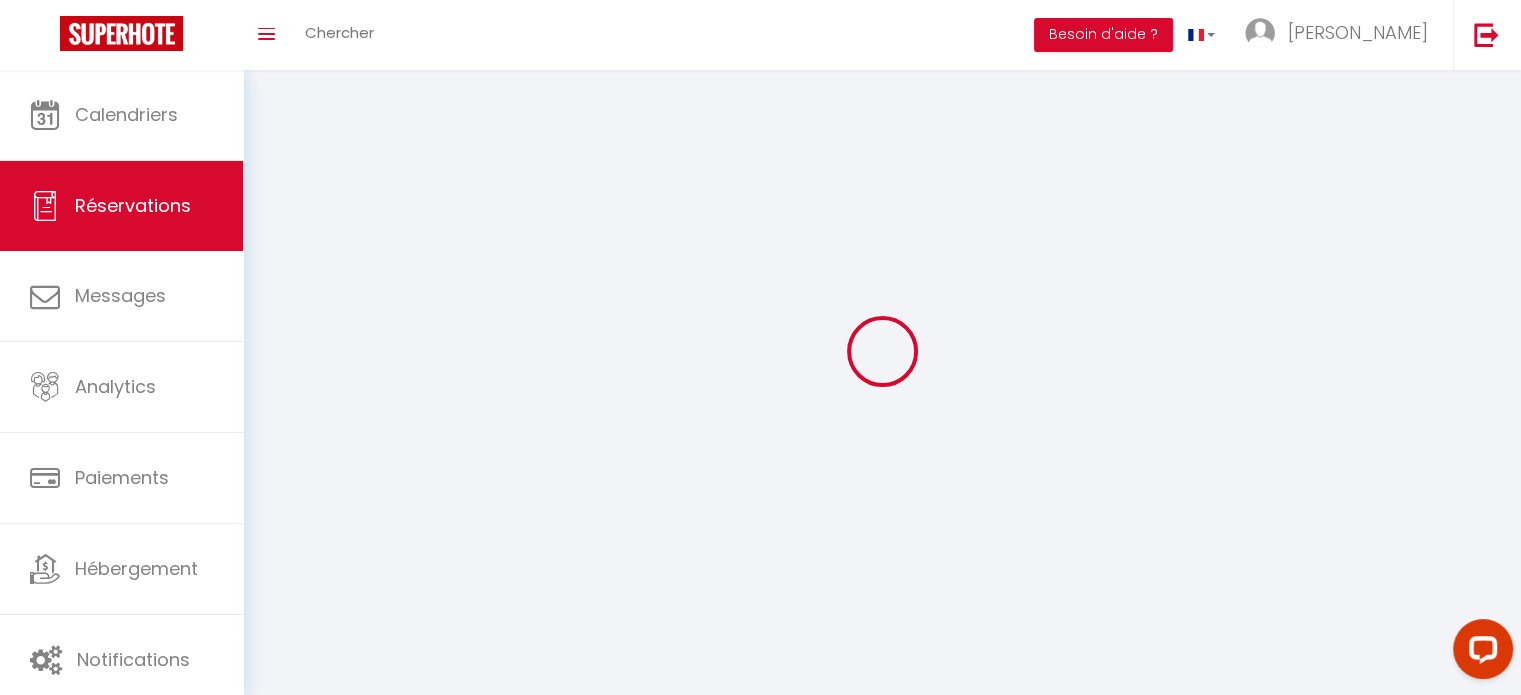 select 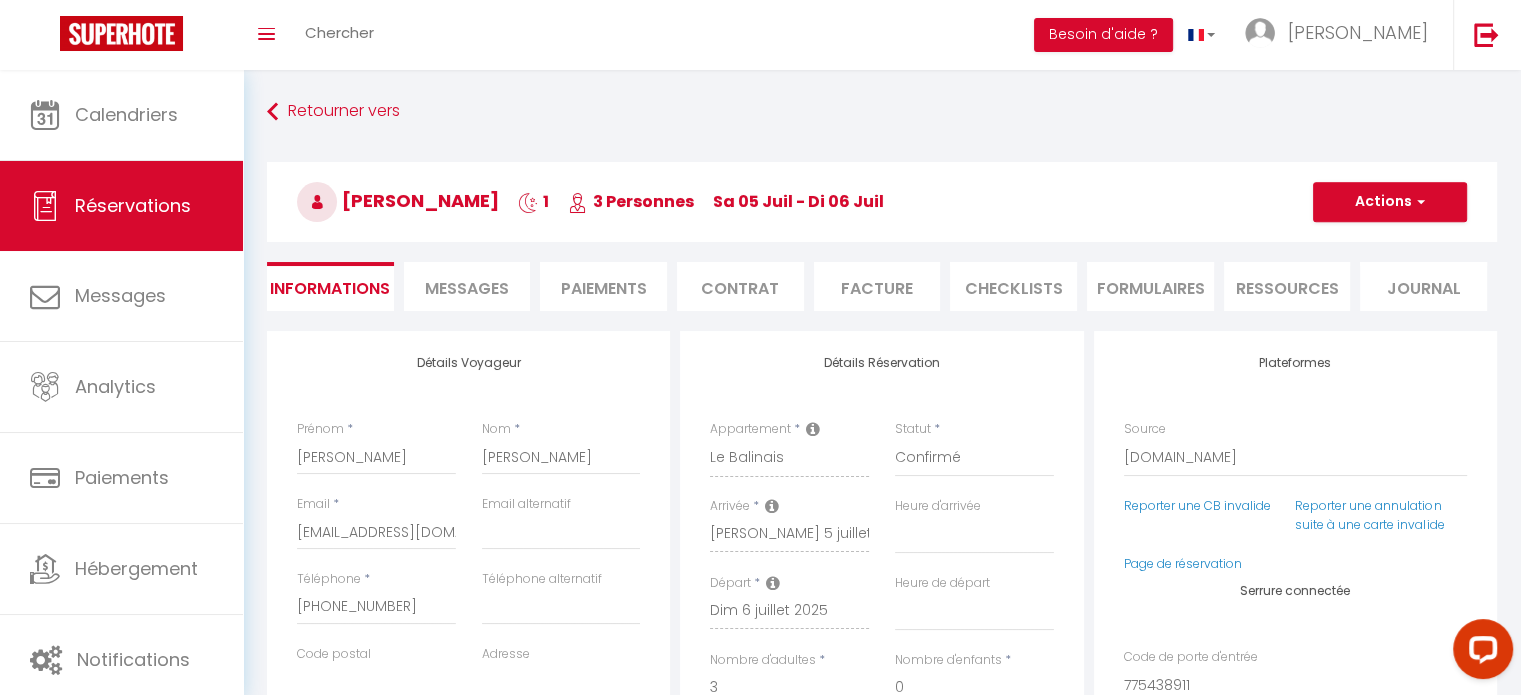 checkbox on "false" 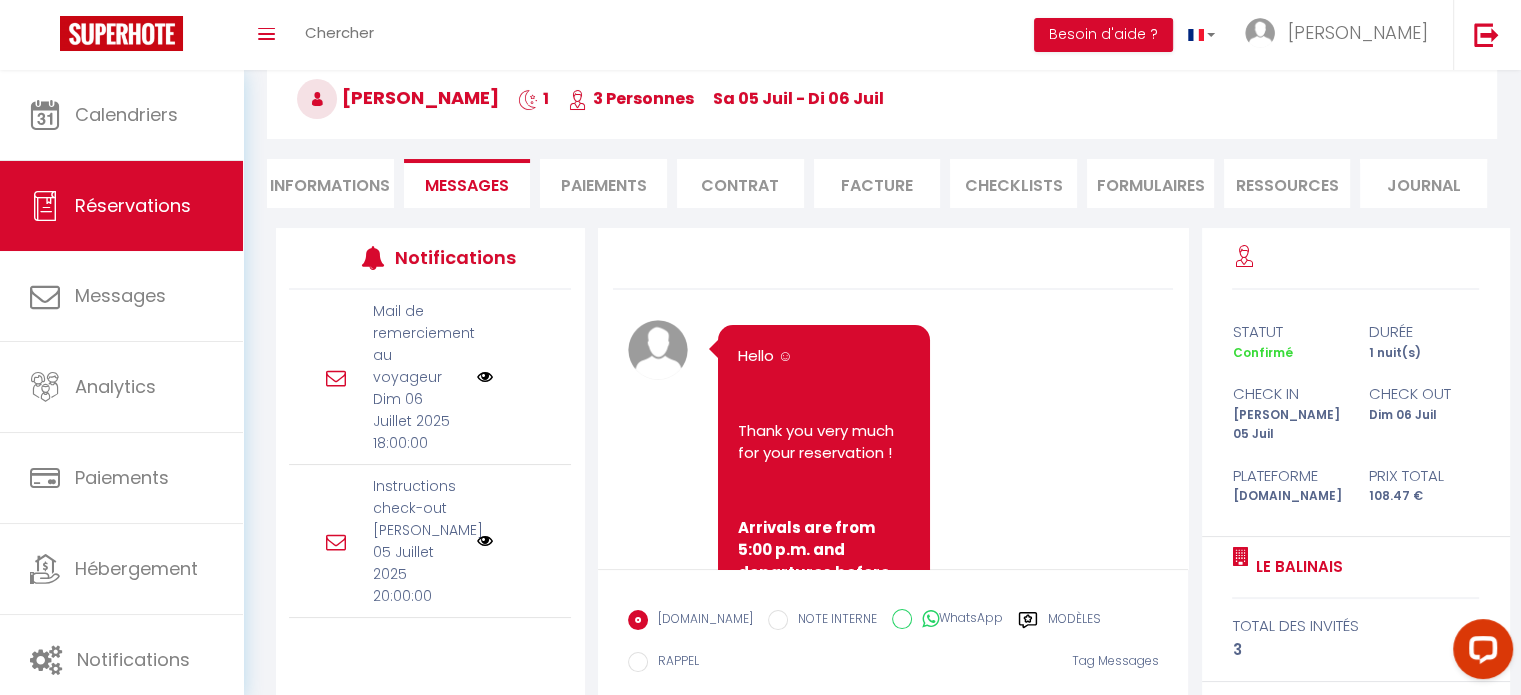 scroll, scrollTop: 0, scrollLeft: 0, axis: both 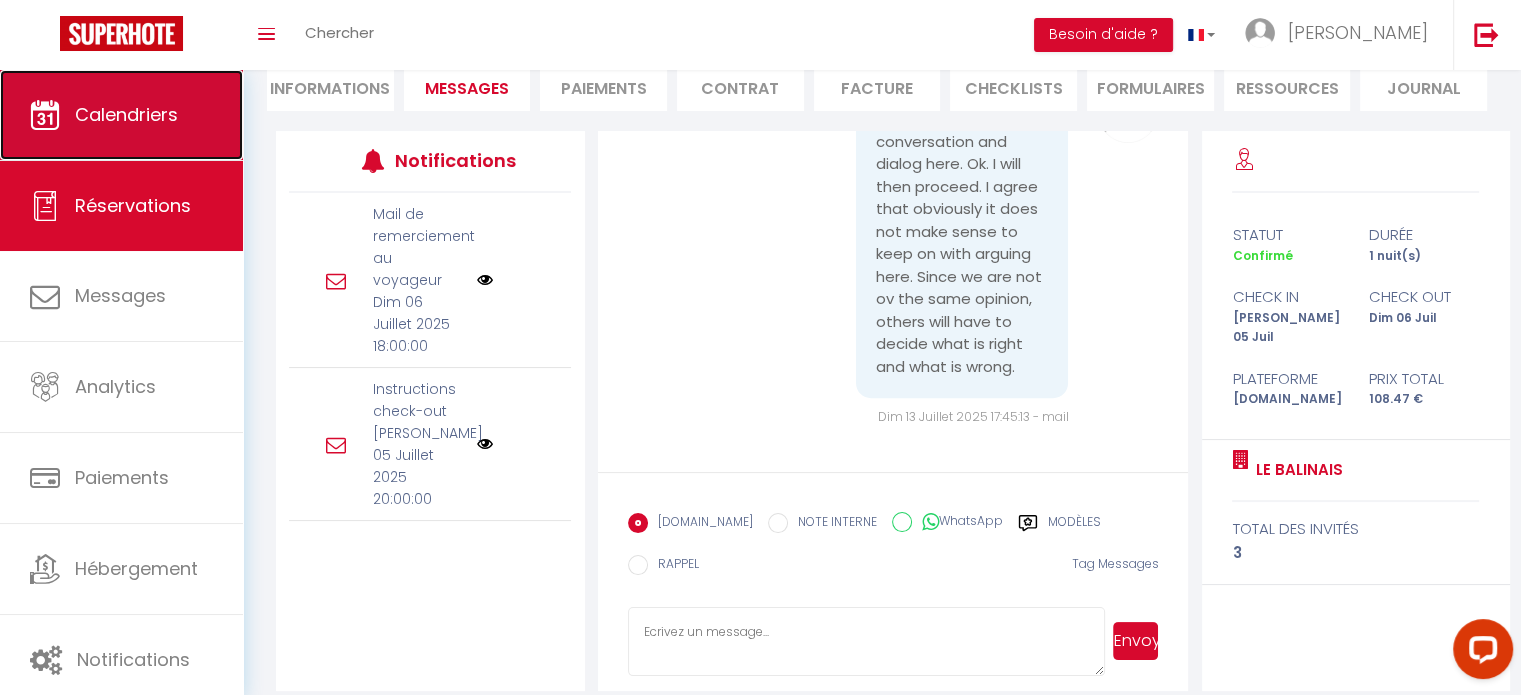 click on "Calendriers" at bounding box center [126, 114] 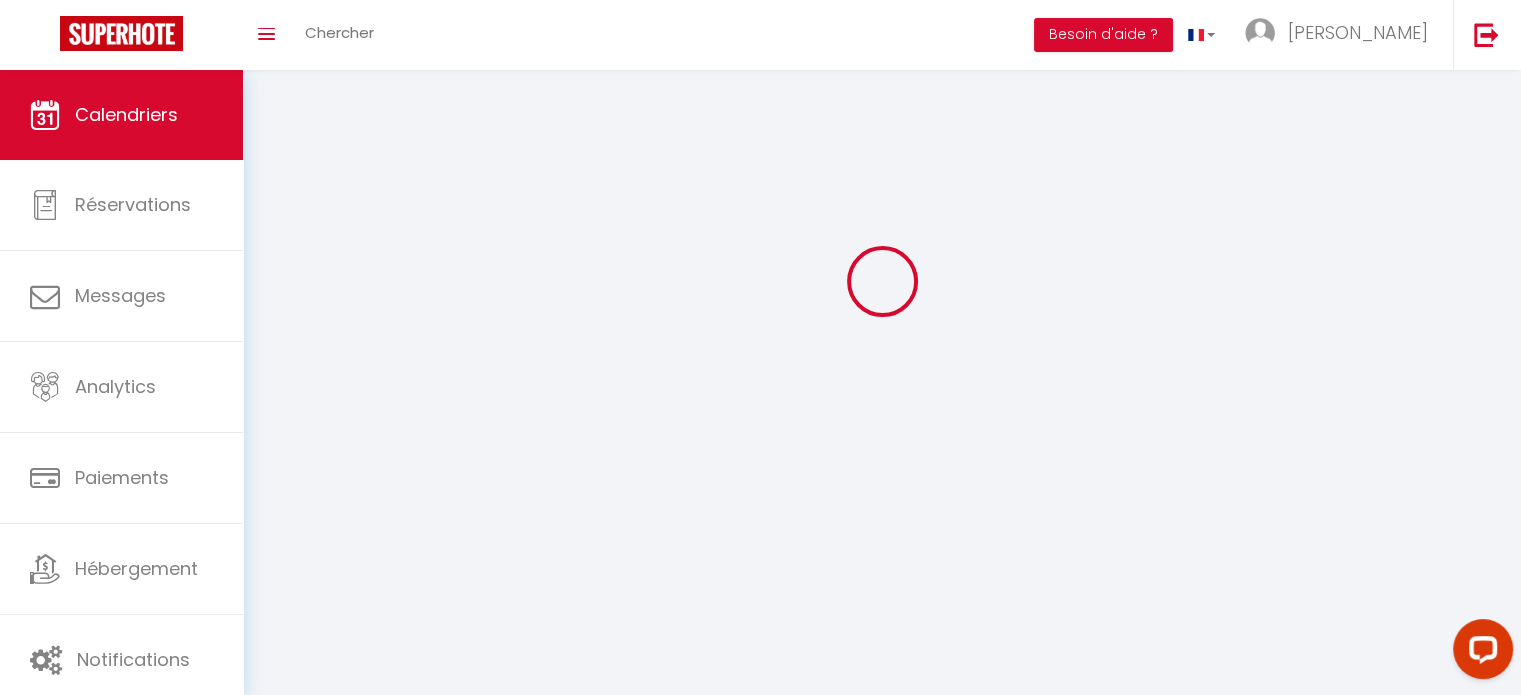 scroll, scrollTop: 0, scrollLeft: 0, axis: both 